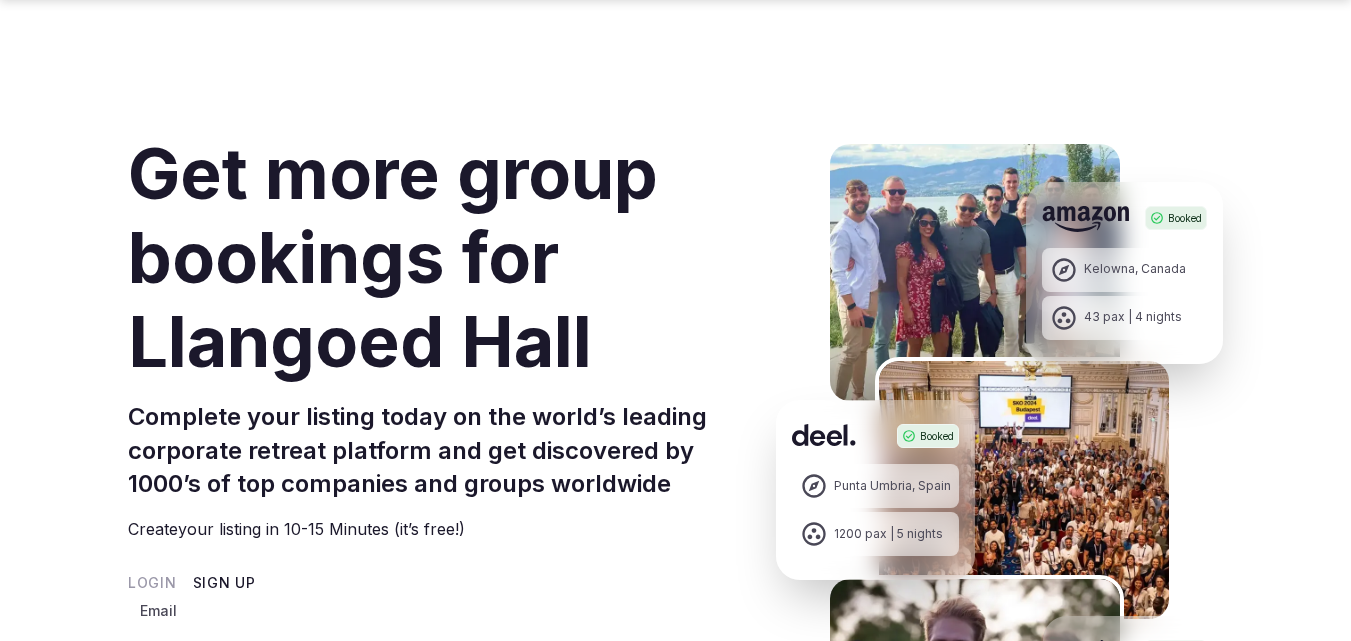 click on "Email" at bounding box center [352, 637] 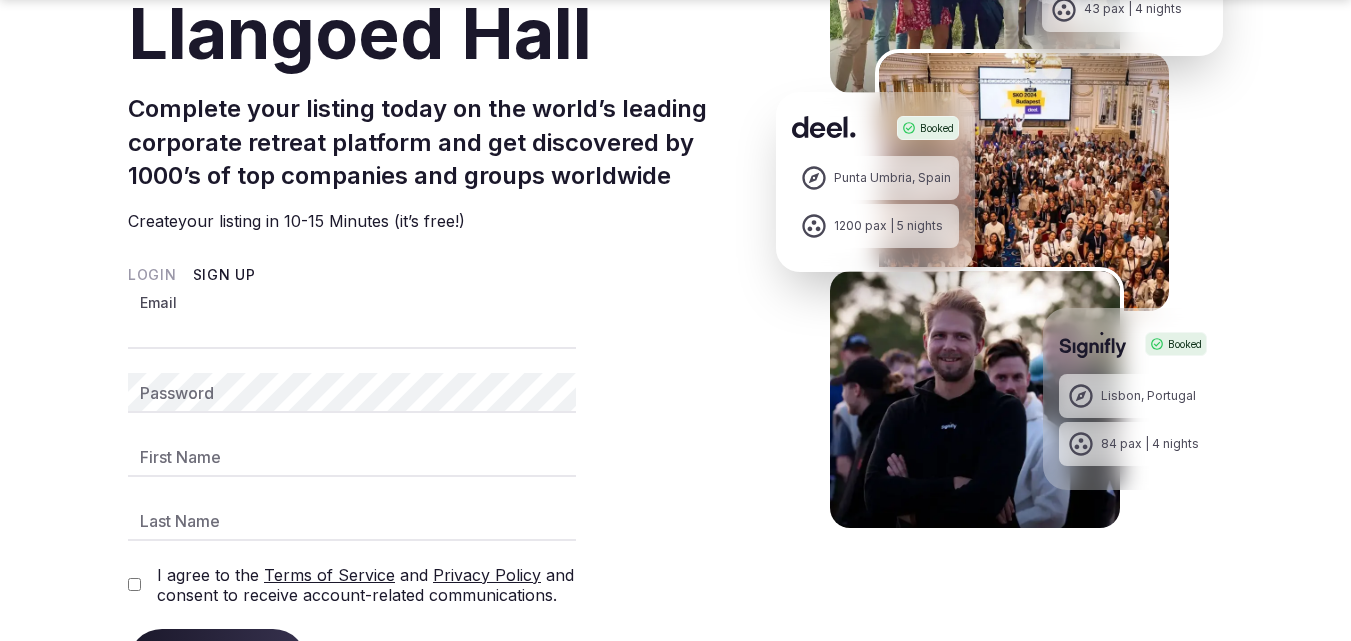 type on "**********" 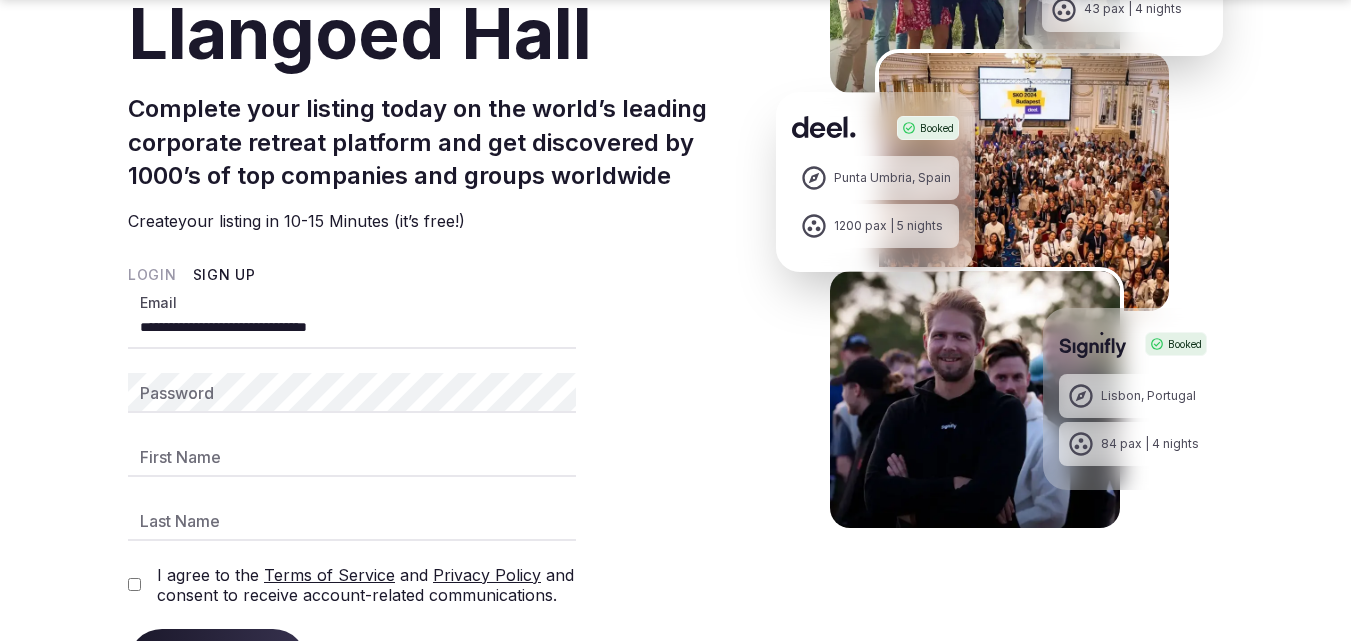 type on "*****" 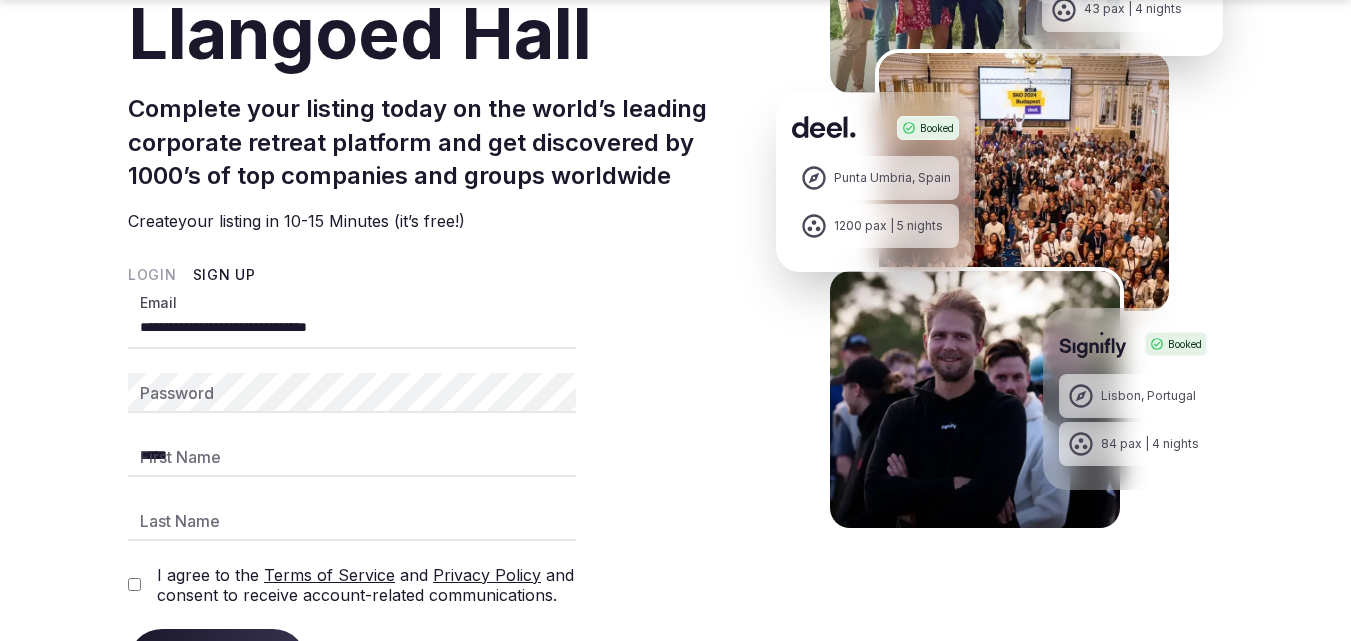 type on "*****" 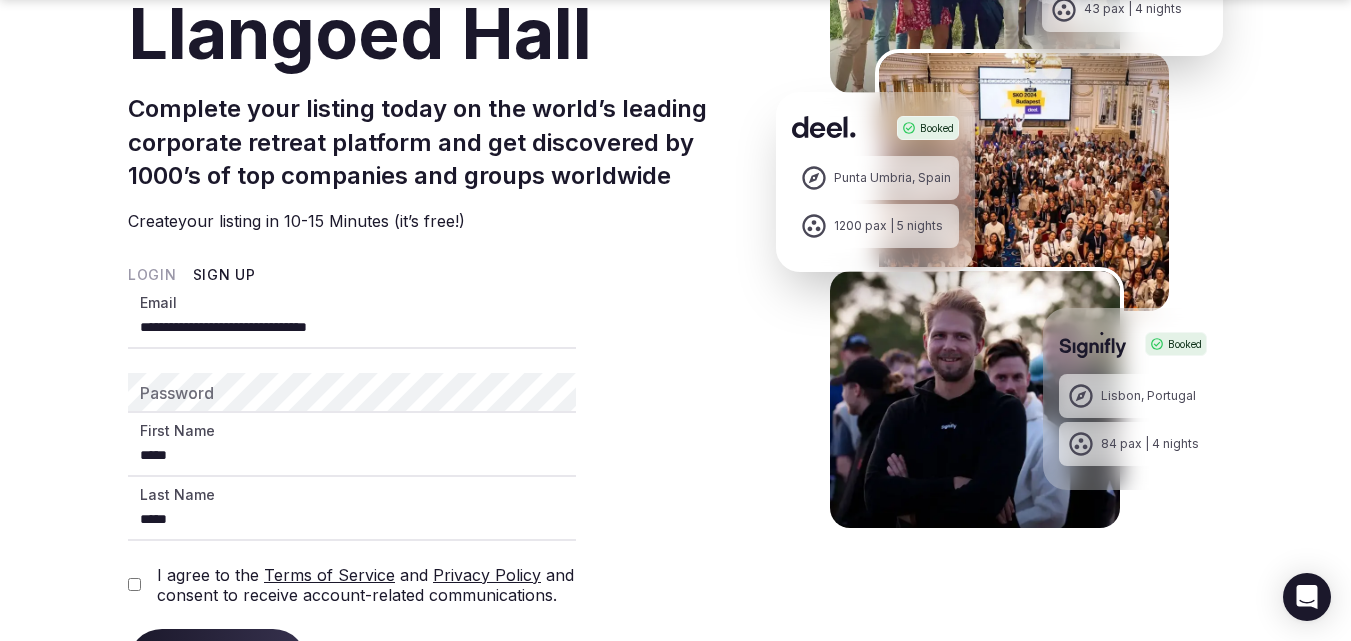 click on "Get matched with top venues Start for free in under 5 min" at bounding box center (675, 378) 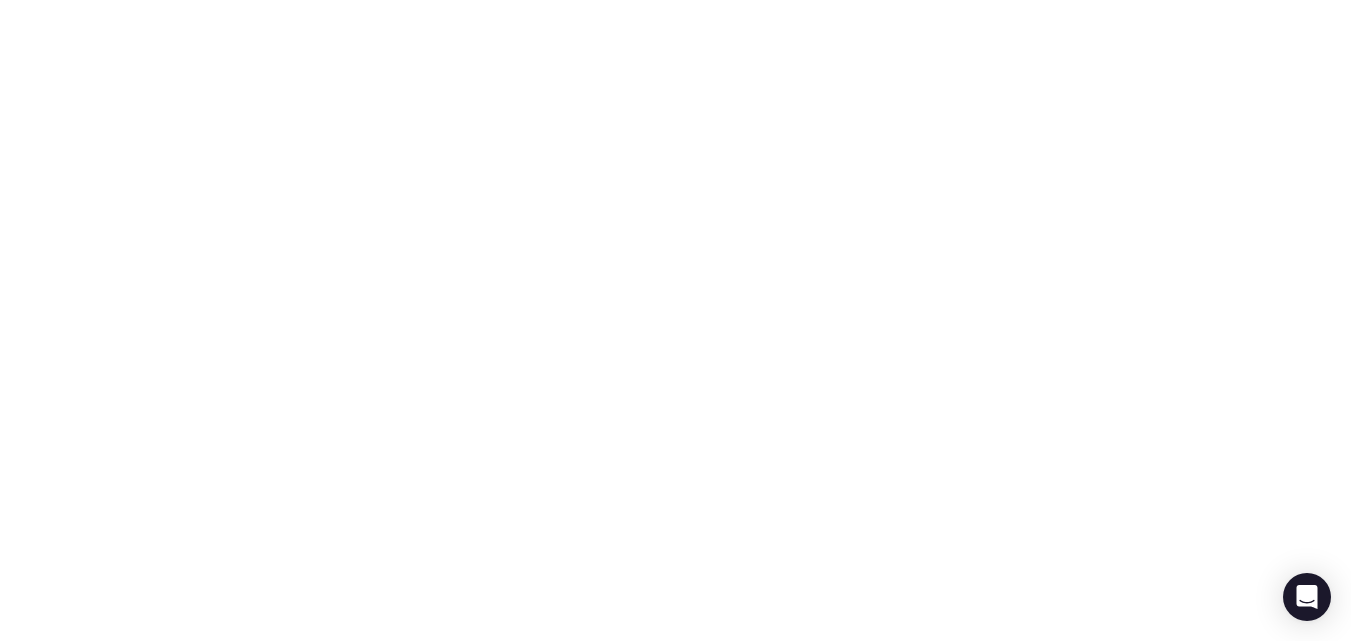 scroll, scrollTop: 100, scrollLeft: 0, axis: vertical 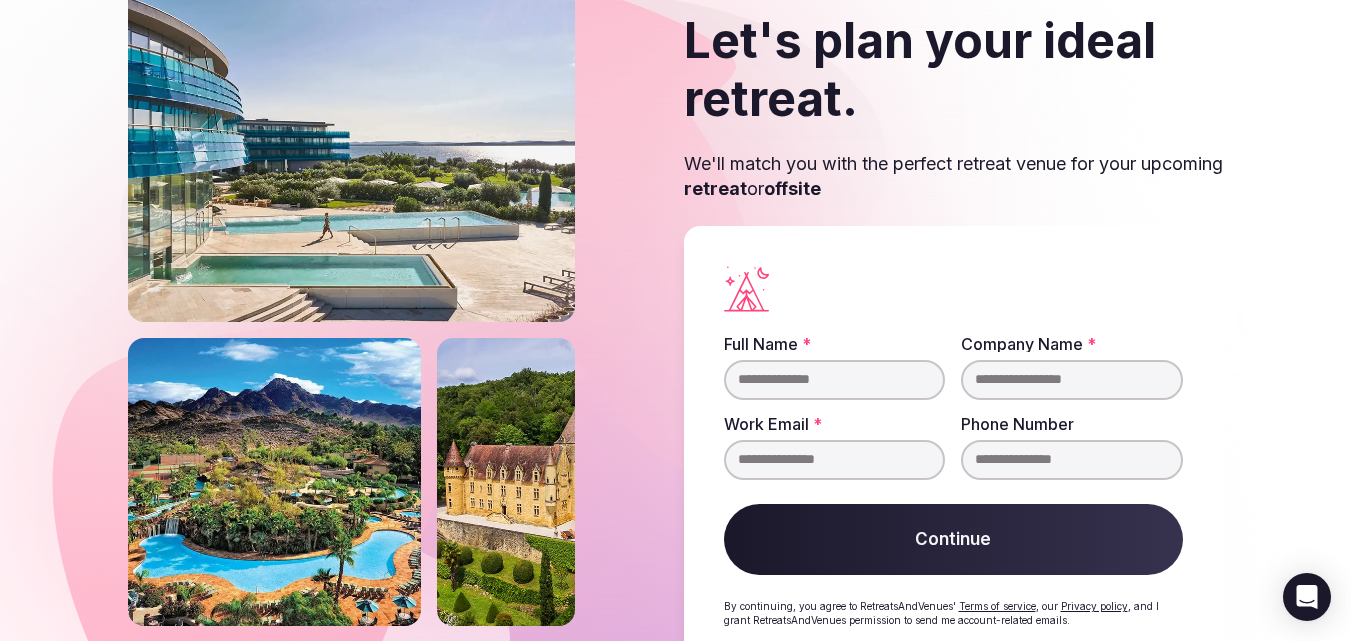 click on "Full Name *" at bounding box center [835, 380] 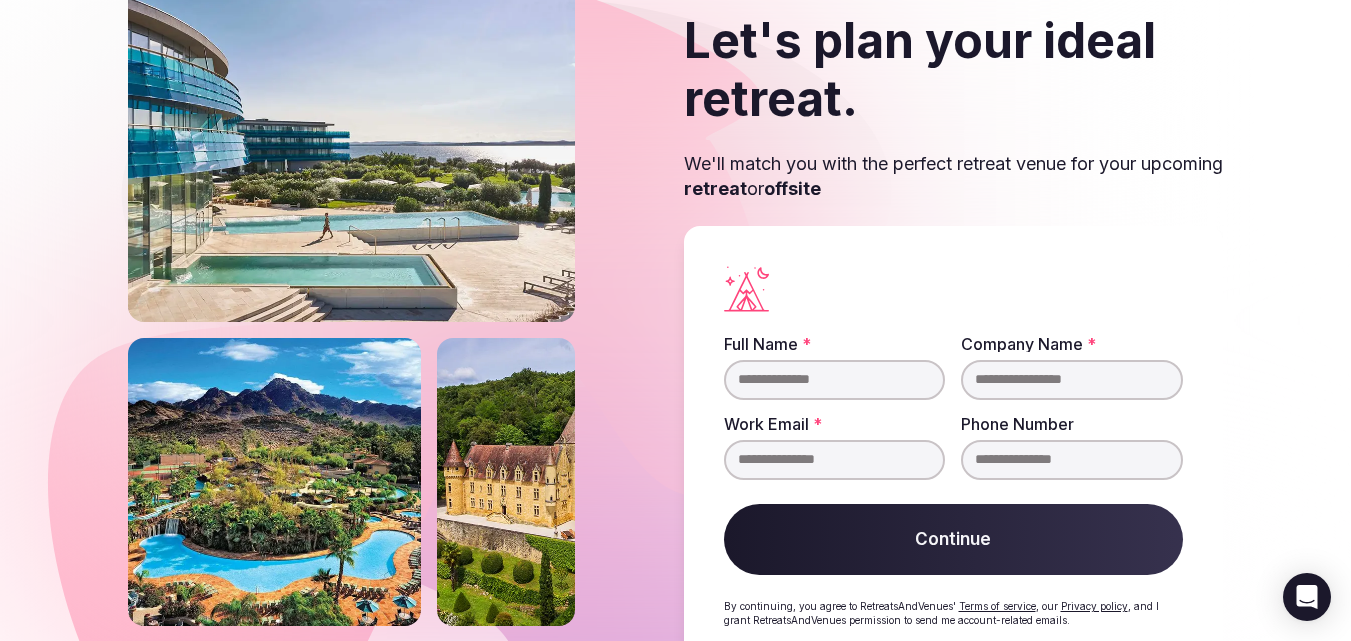 click at bounding box center (675, 303) 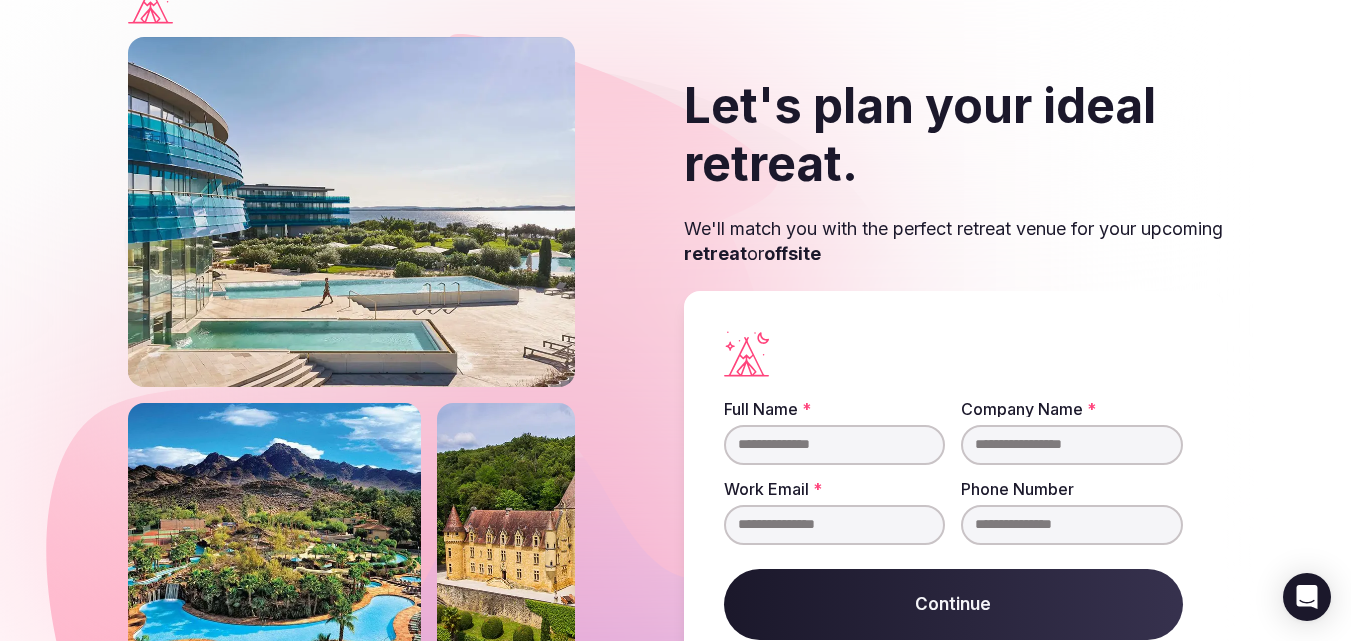 scroll, scrollTop: 0, scrollLeft: 0, axis: both 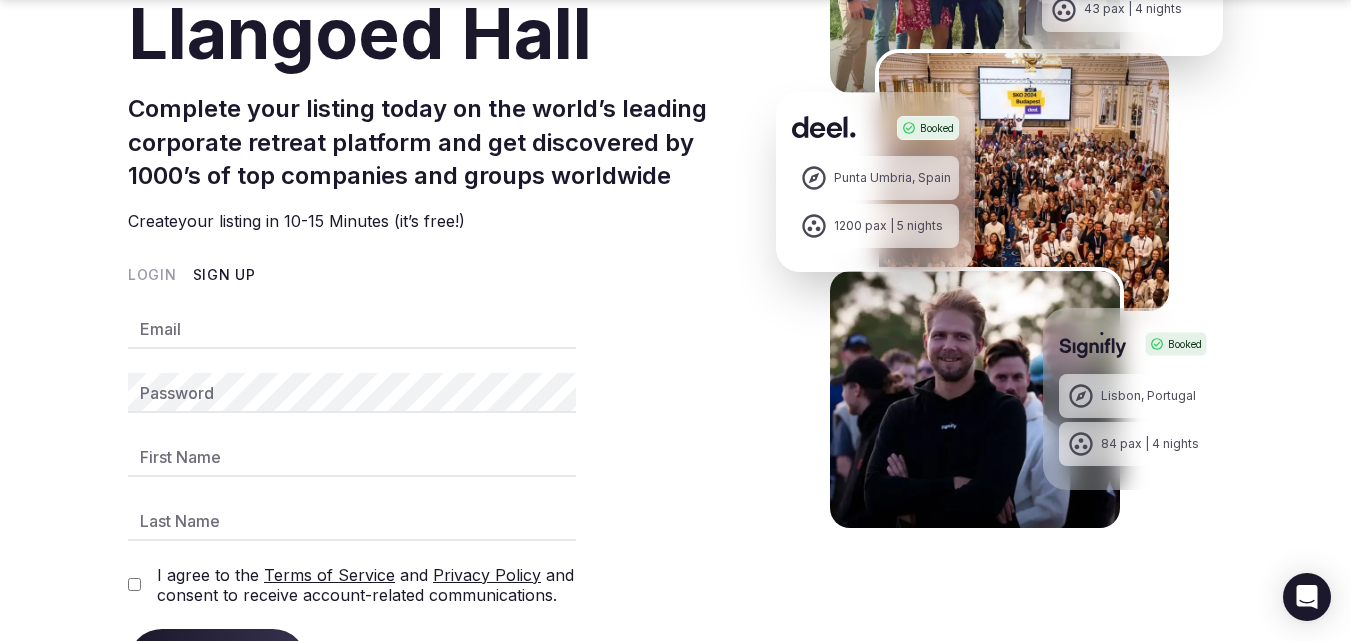 click on "Email" at bounding box center [352, 329] 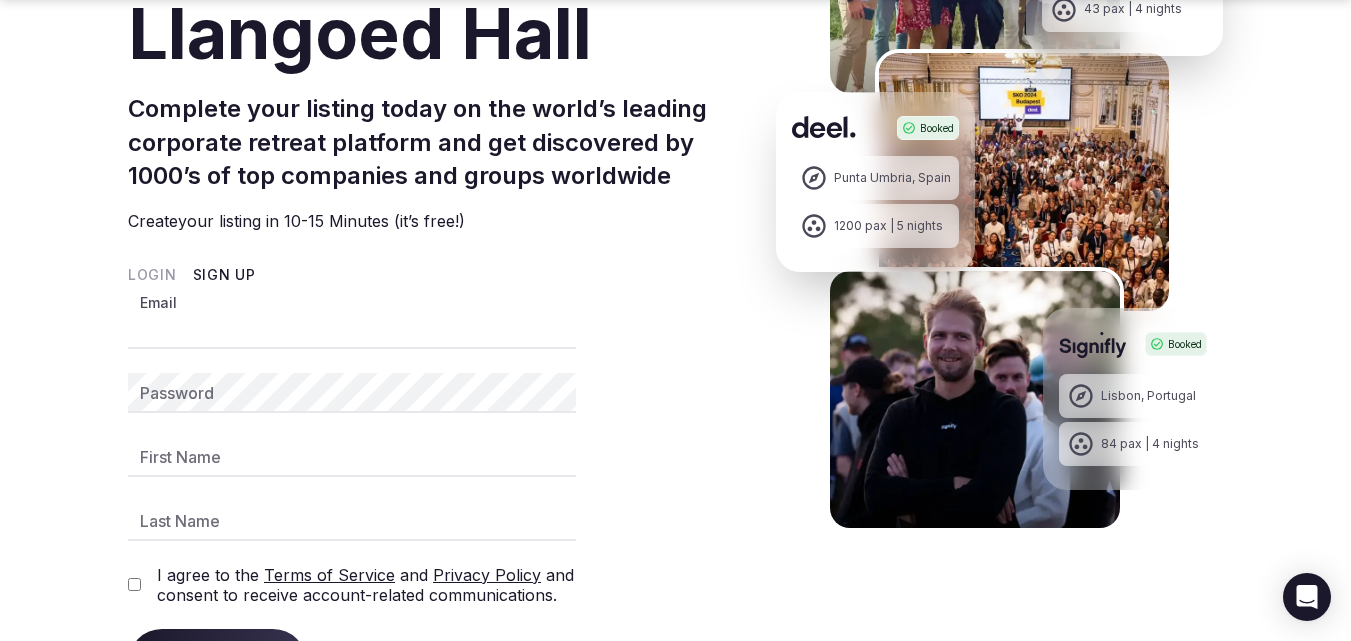 type on "**********" 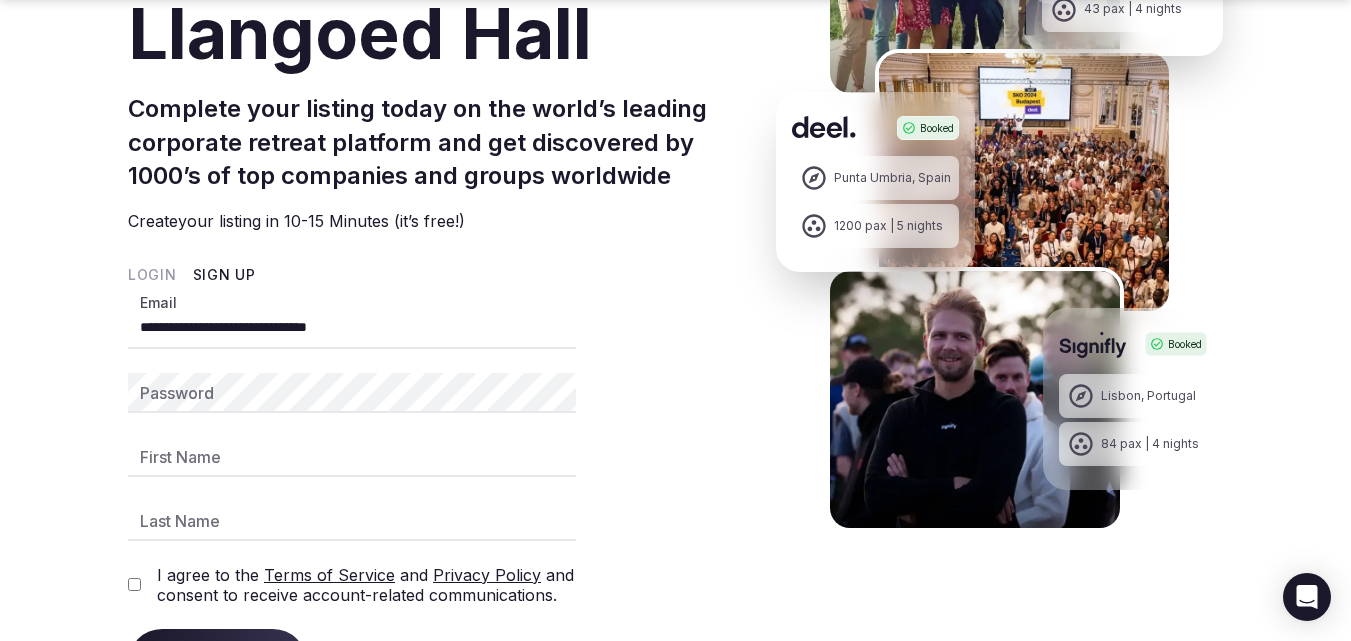 type on "*****" 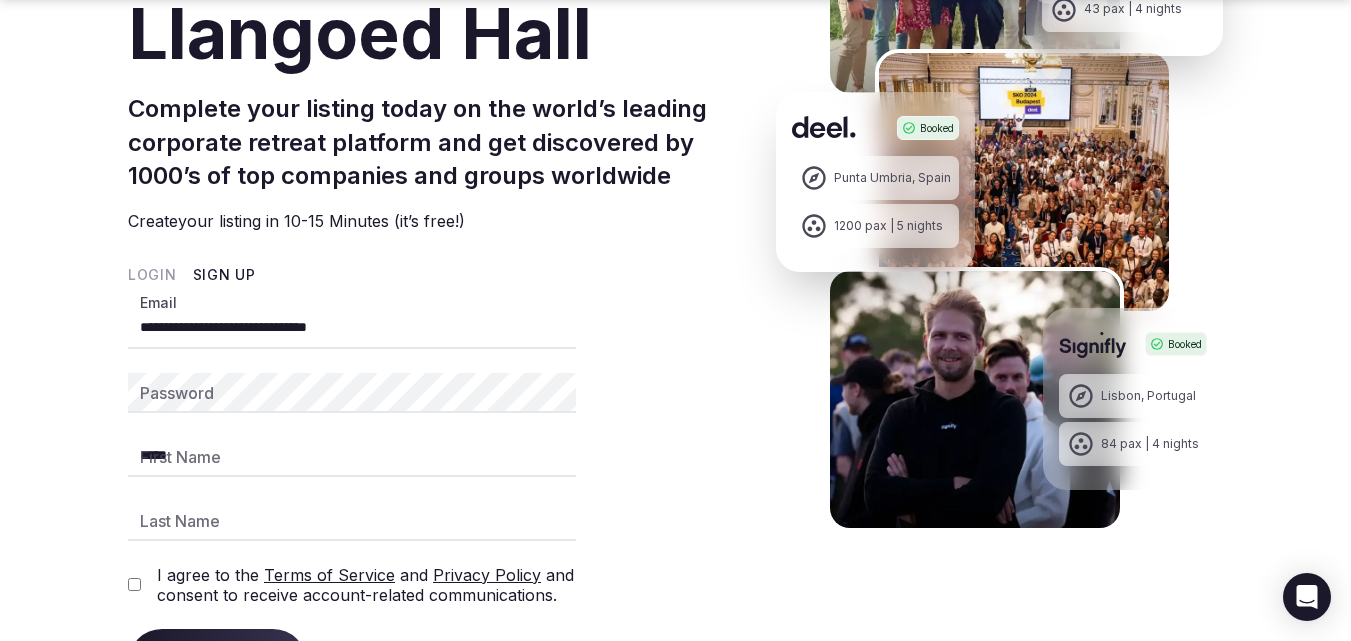 type on "*****" 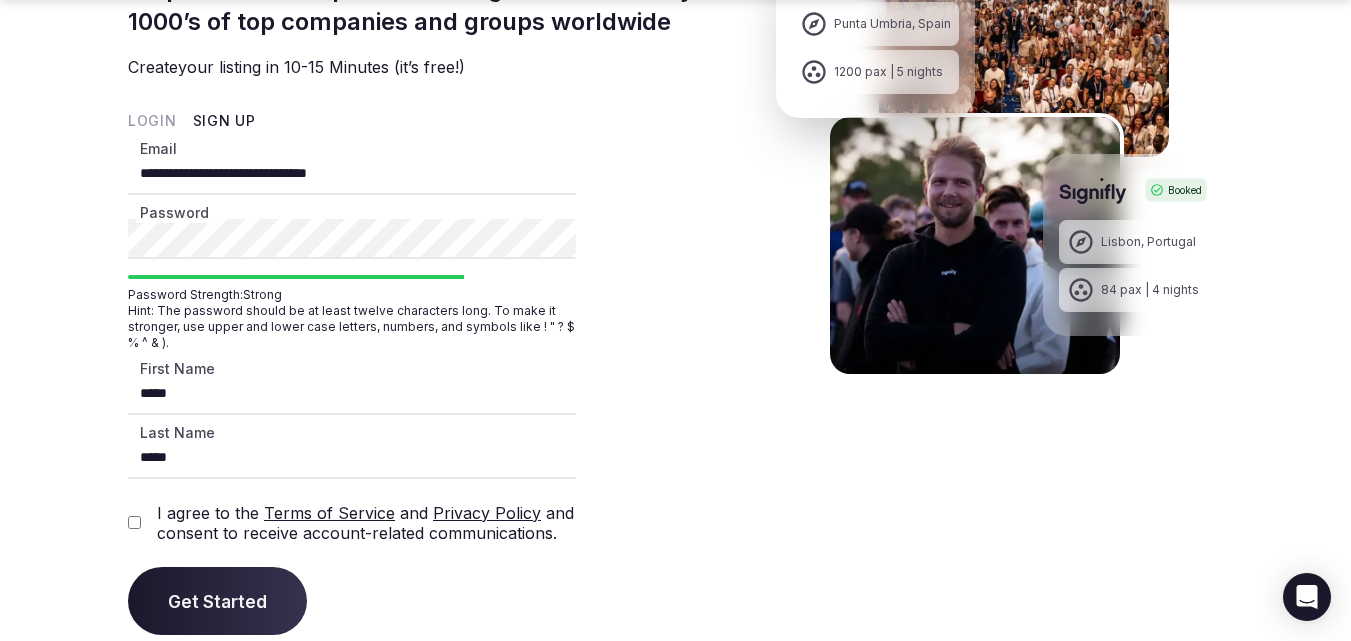 scroll, scrollTop: 508, scrollLeft: 0, axis: vertical 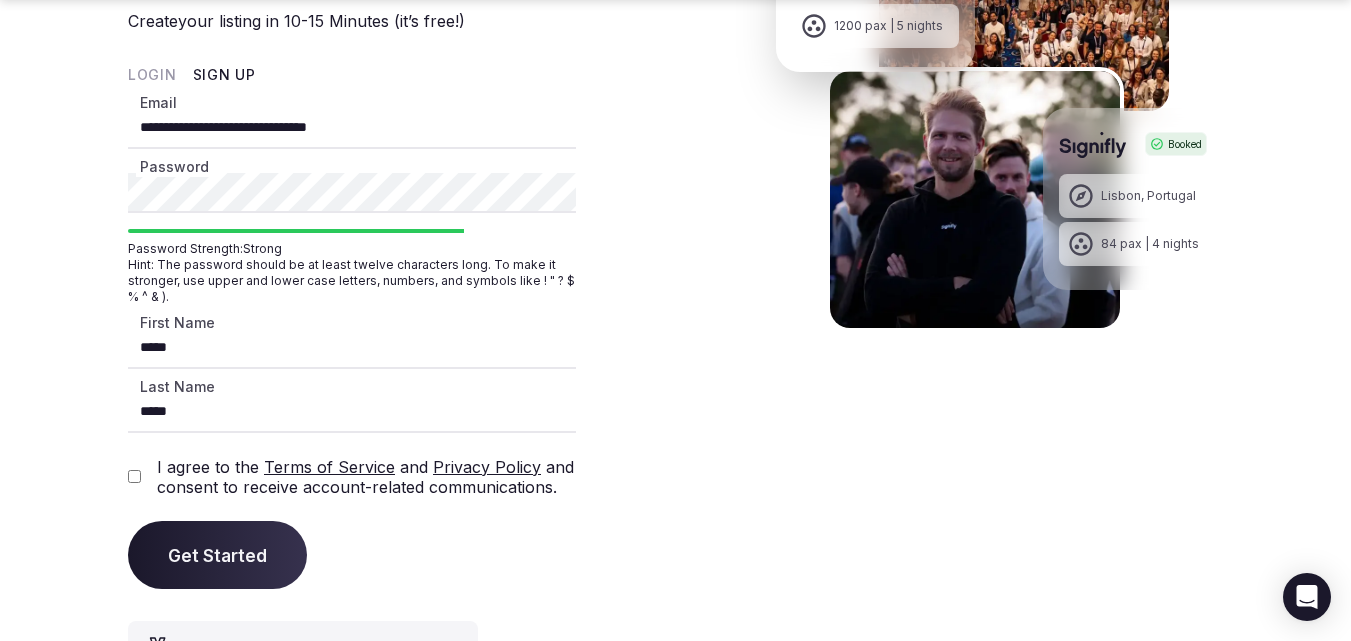click on "Let's connect" at bounding box center [675, 537] 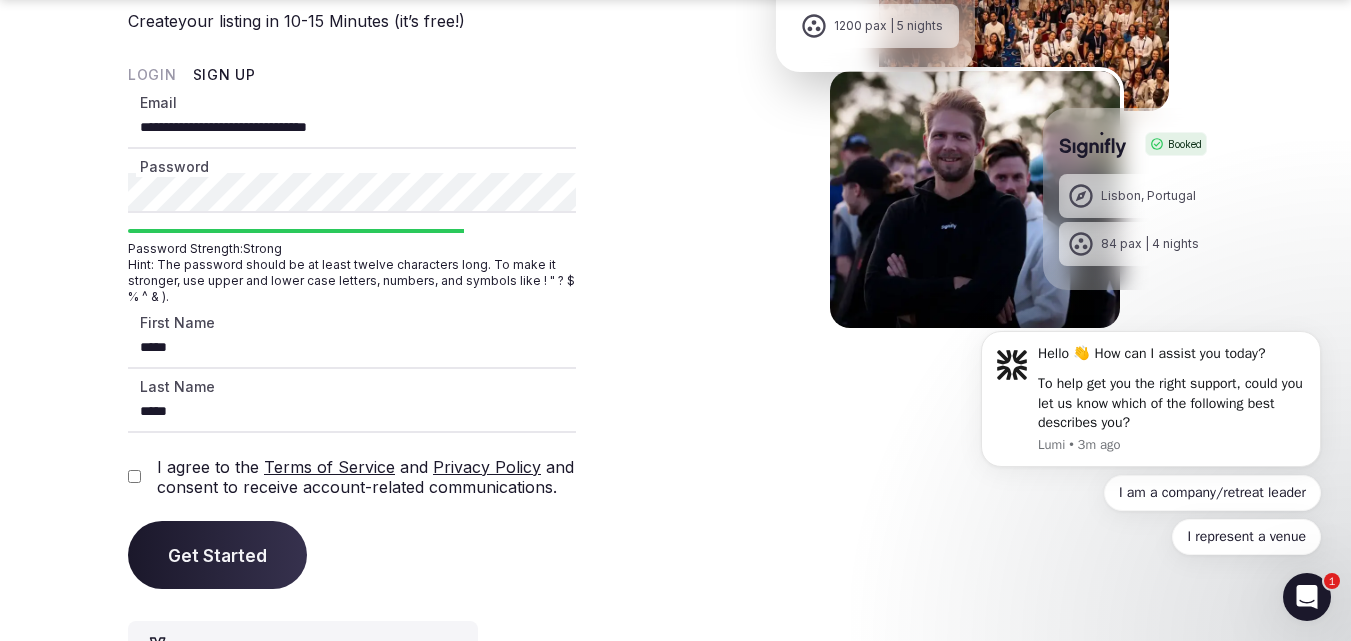 scroll, scrollTop: 0, scrollLeft: 0, axis: both 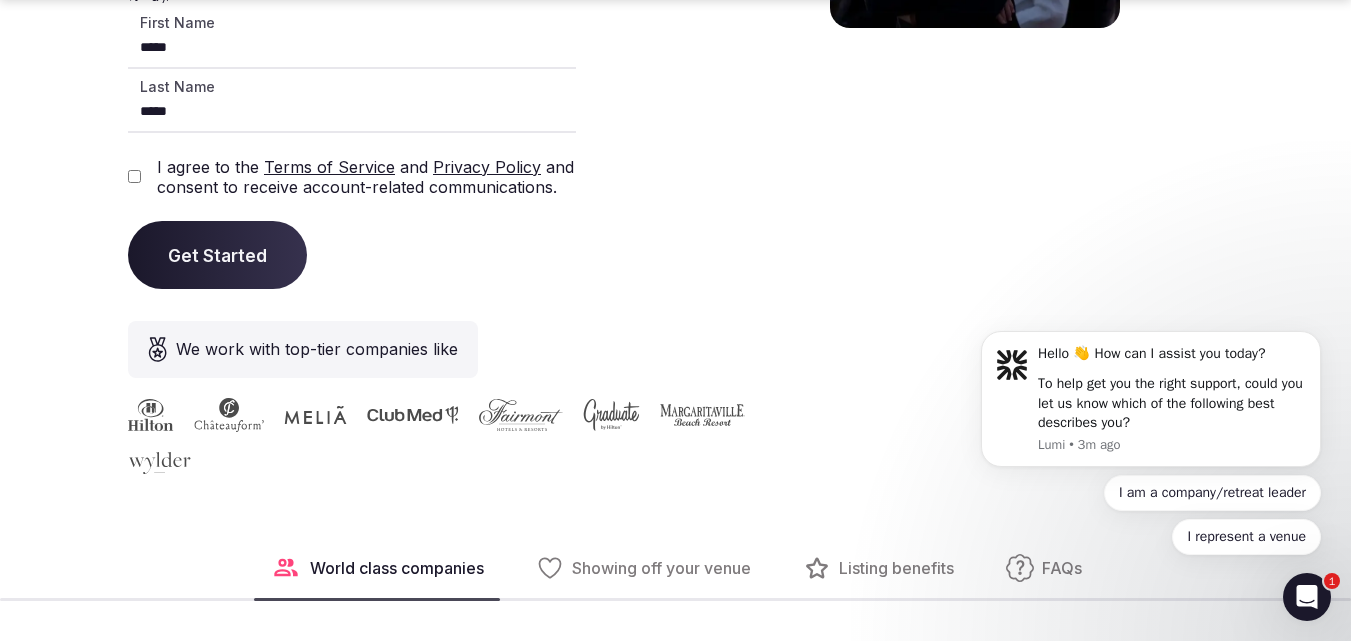 click on "Get Started" at bounding box center [217, 255] 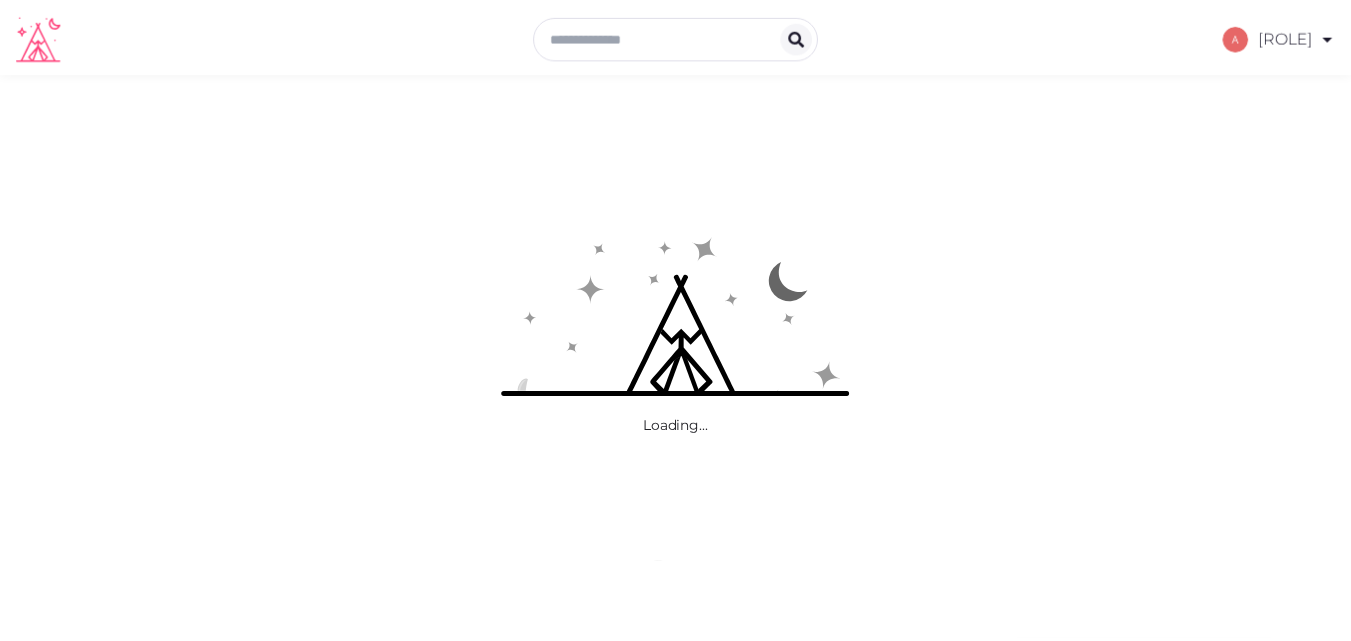 scroll, scrollTop: 0, scrollLeft: 0, axis: both 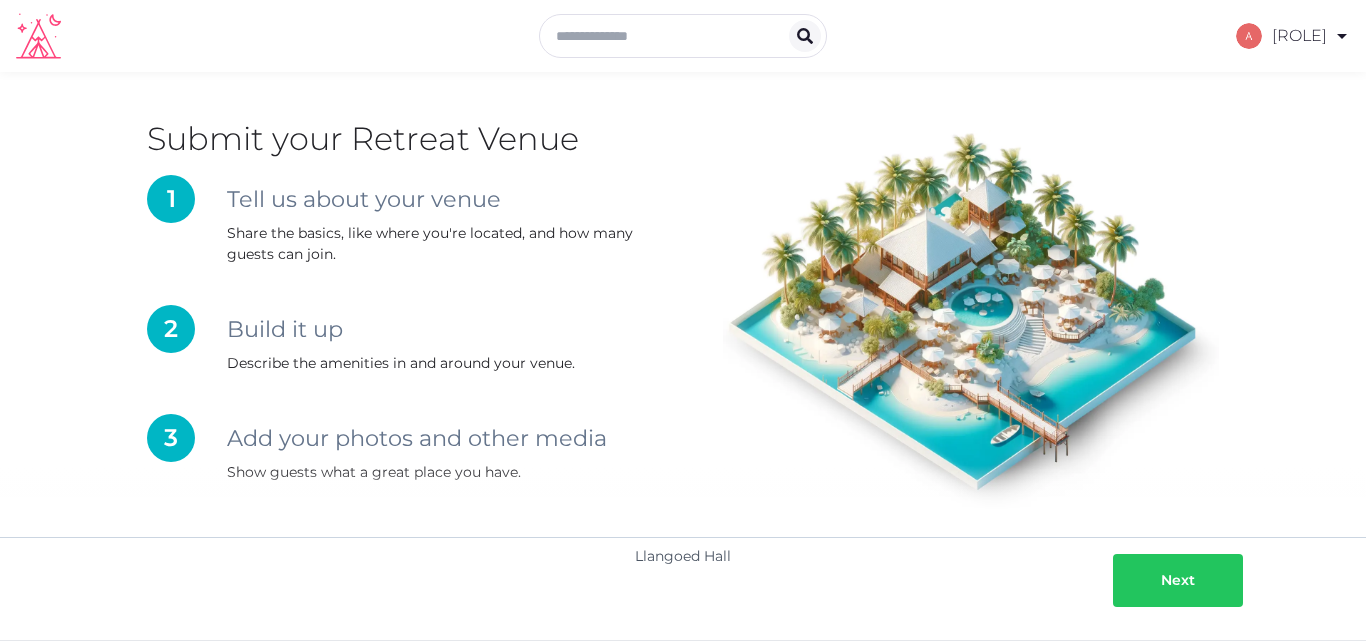click at bounding box center (1215, 580) 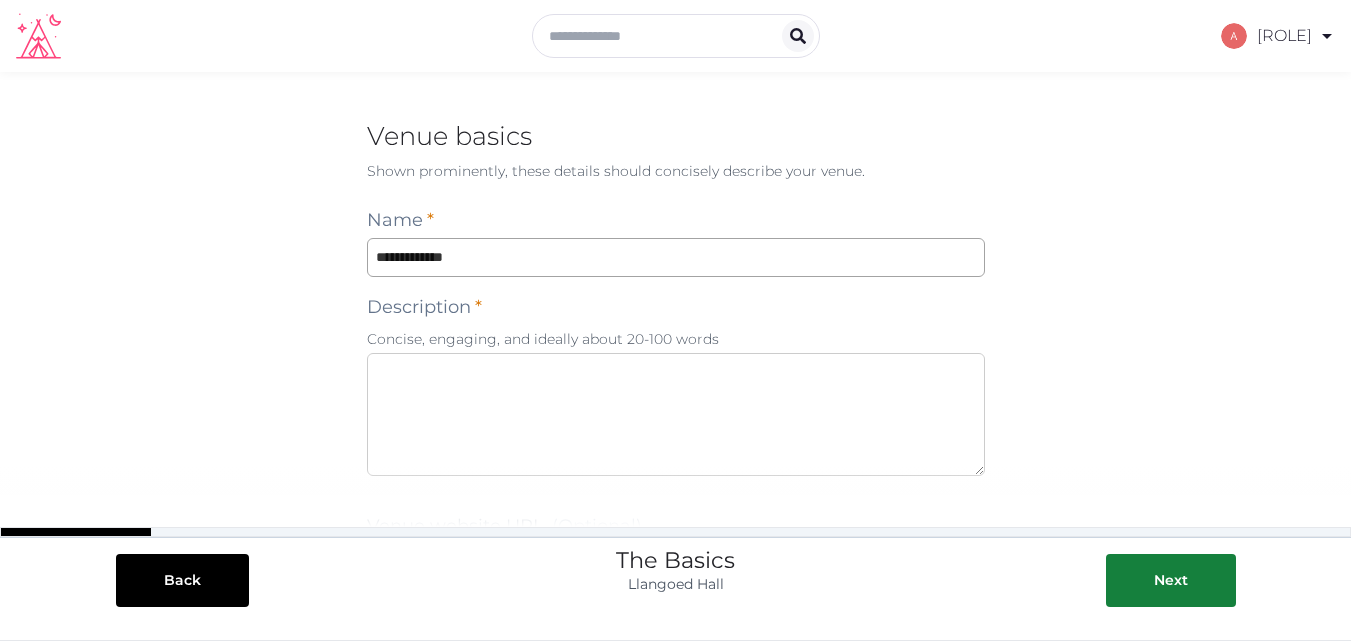 click at bounding box center (676, 414) 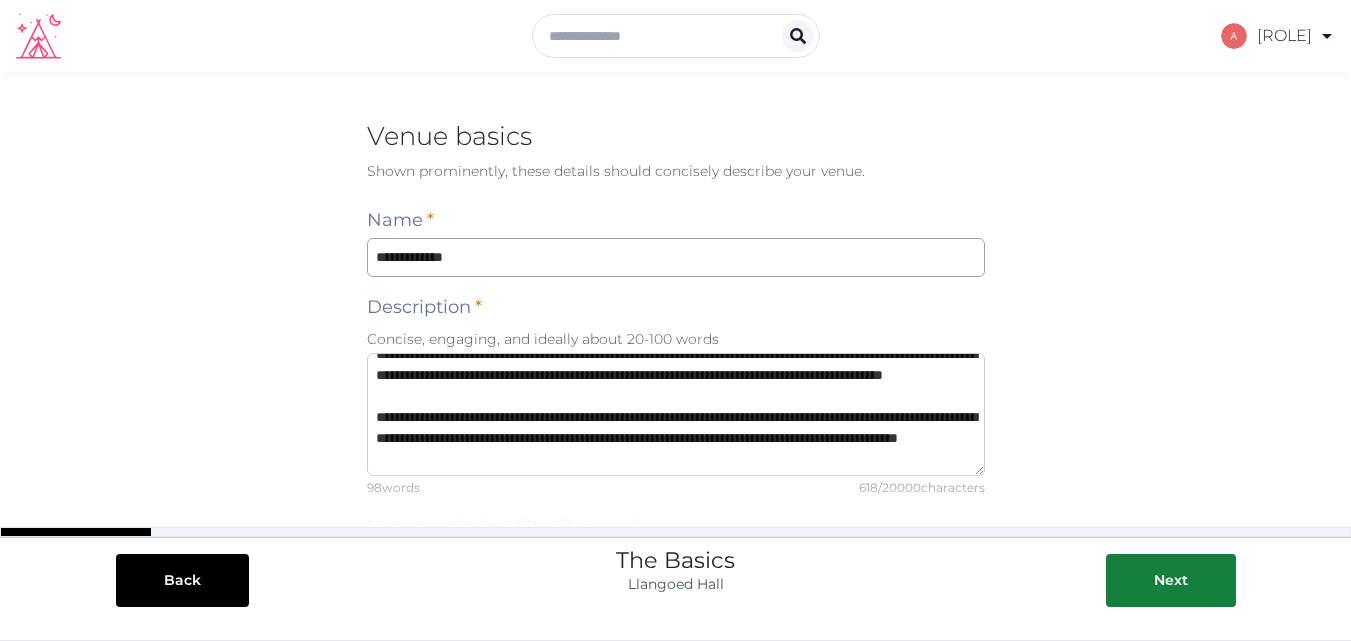 scroll, scrollTop: 0, scrollLeft: 0, axis: both 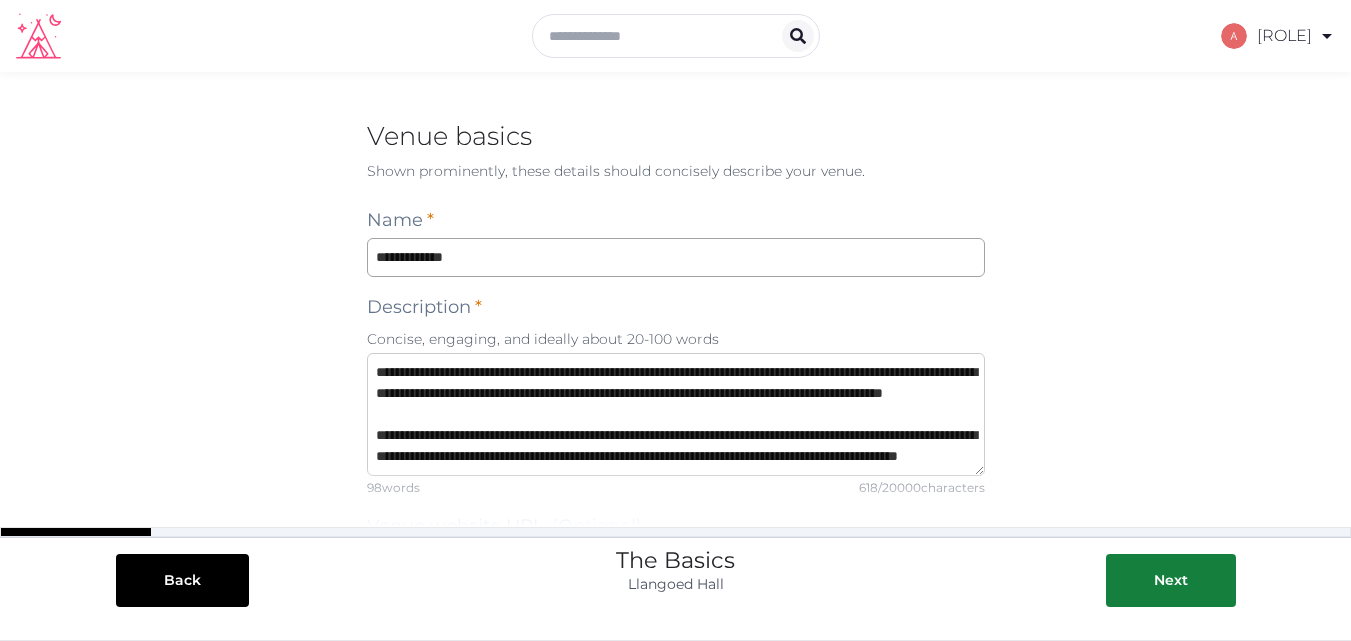 click on "**********" at bounding box center [676, 414] 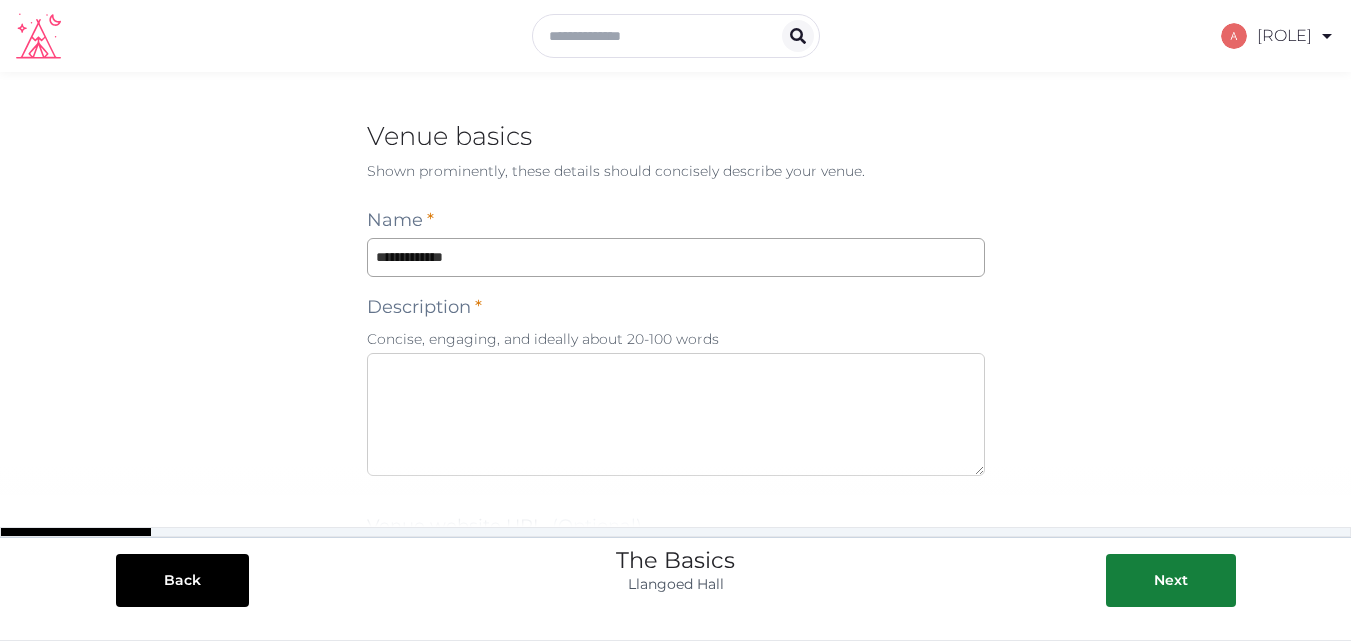 paste on "**********" 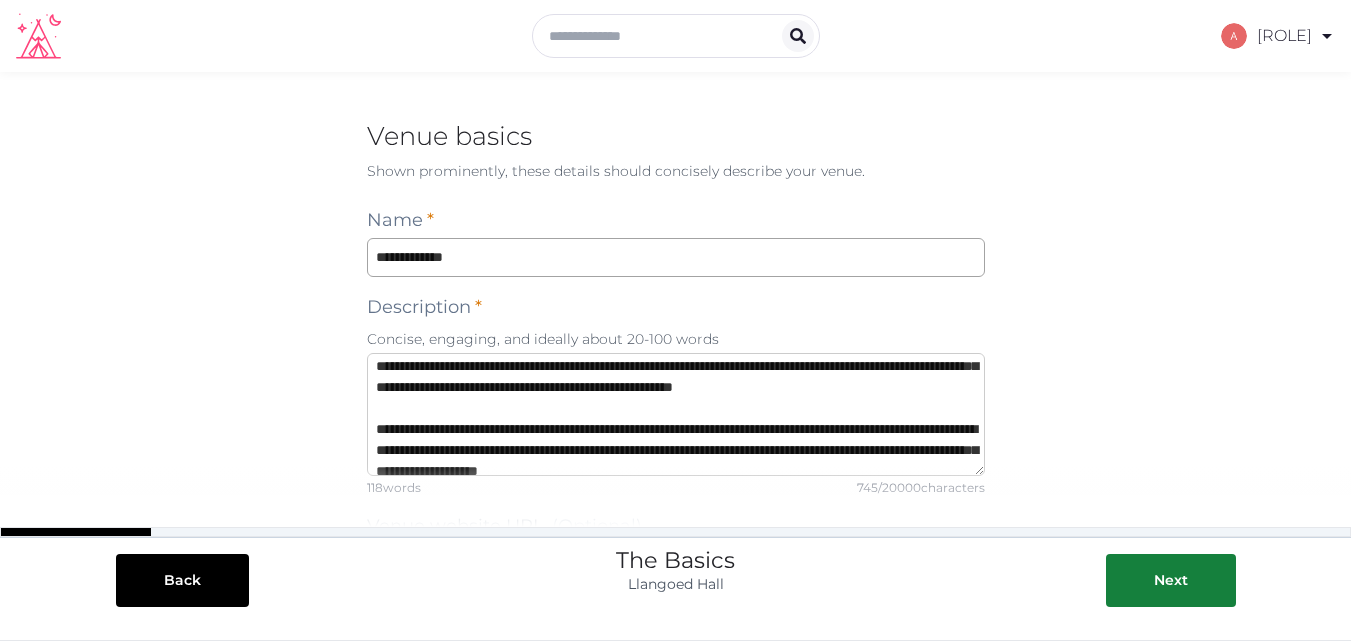 scroll, scrollTop: 0, scrollLeft: 0, axis: both 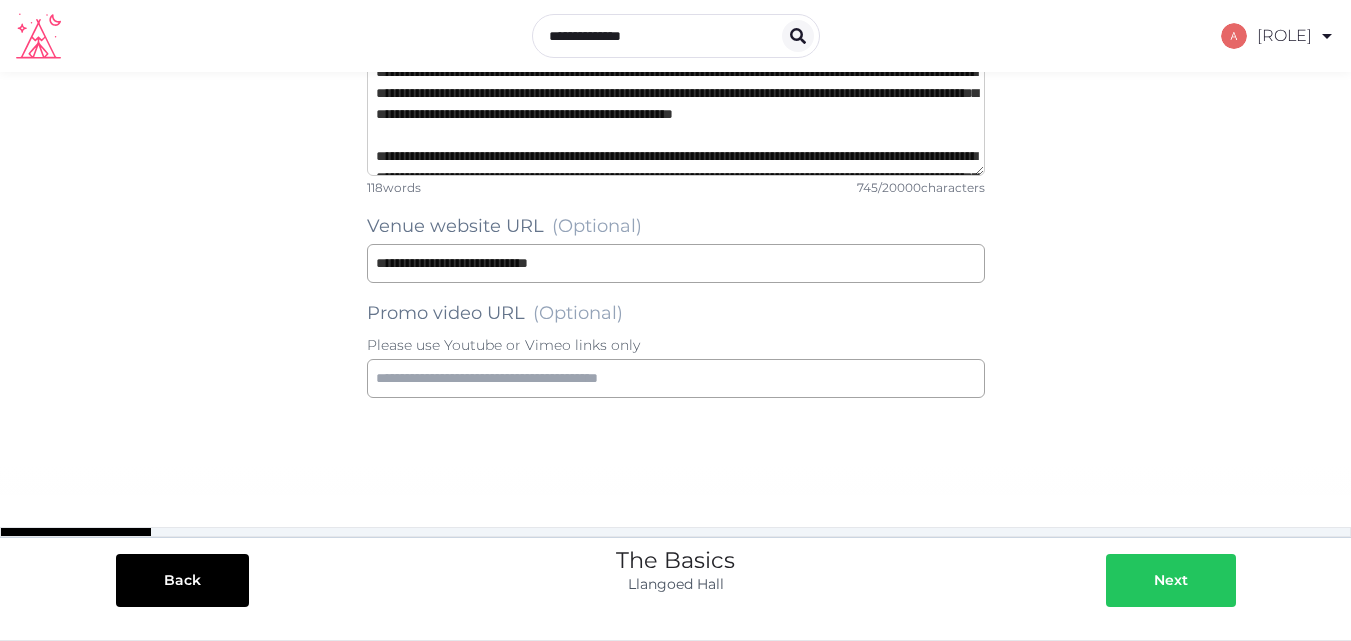 type on "**********" 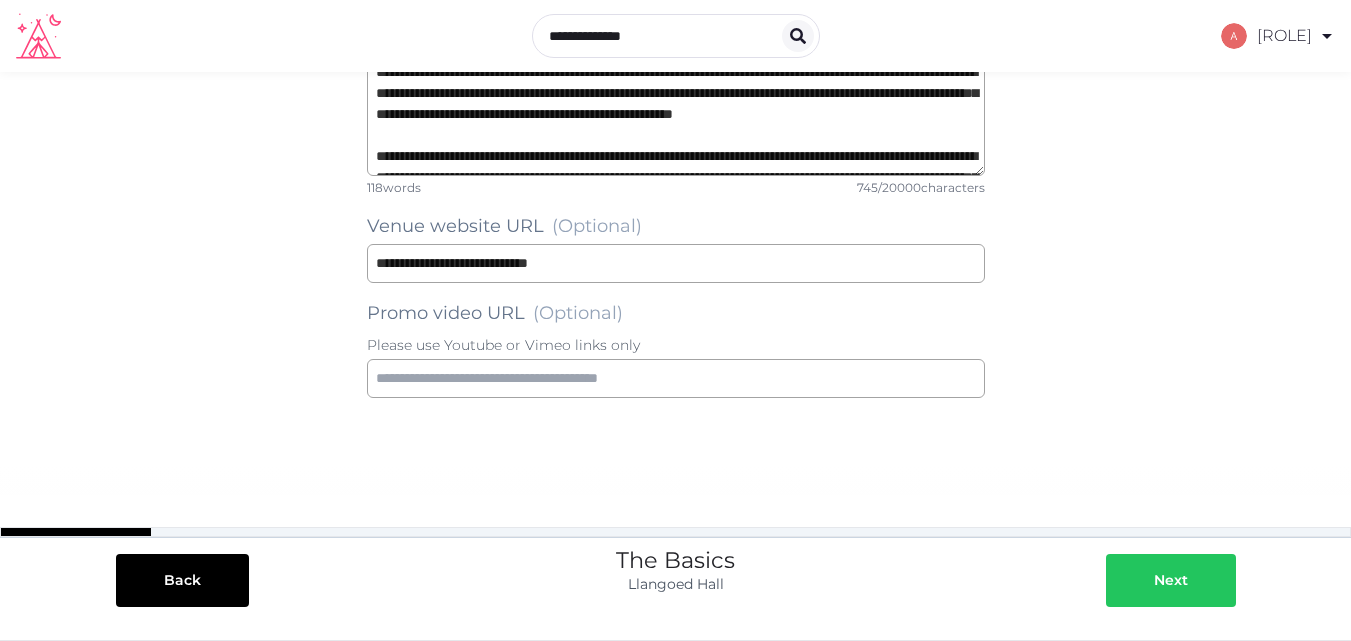 click on "Next" at bounding box center (1171, 580) 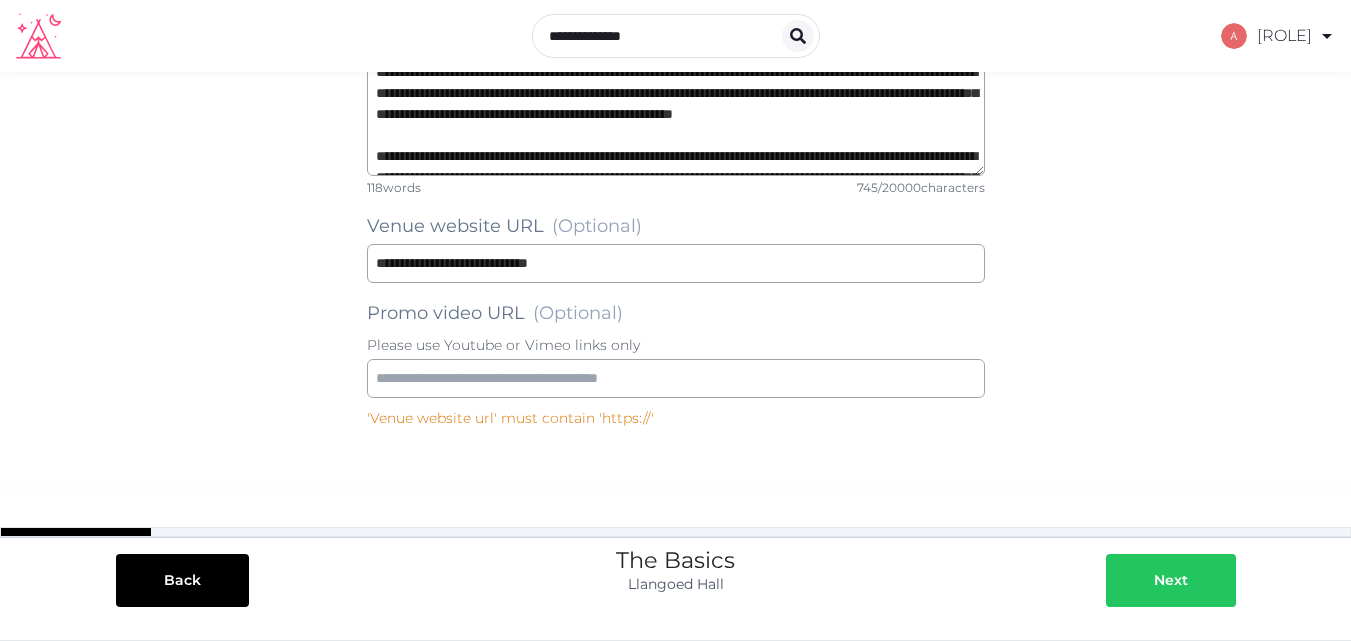 scroll, scrollTop: 306, scrollLeft: 0, axis: vertical 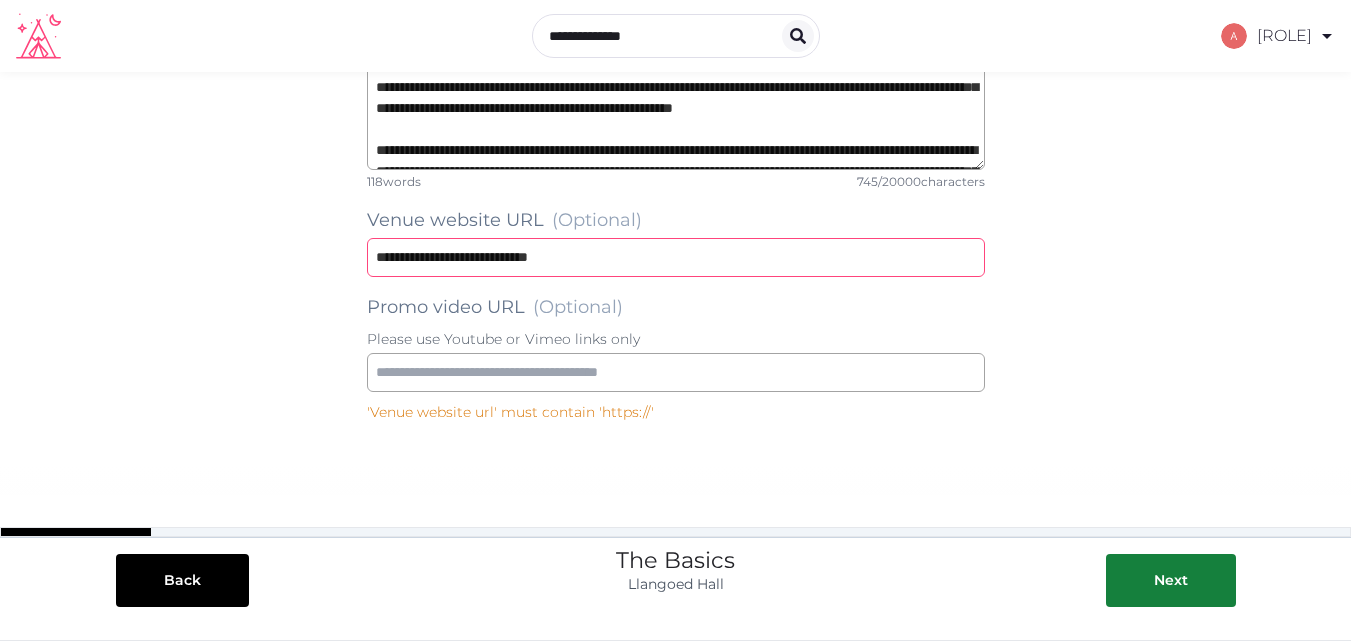click at bounding box center (676, 257) 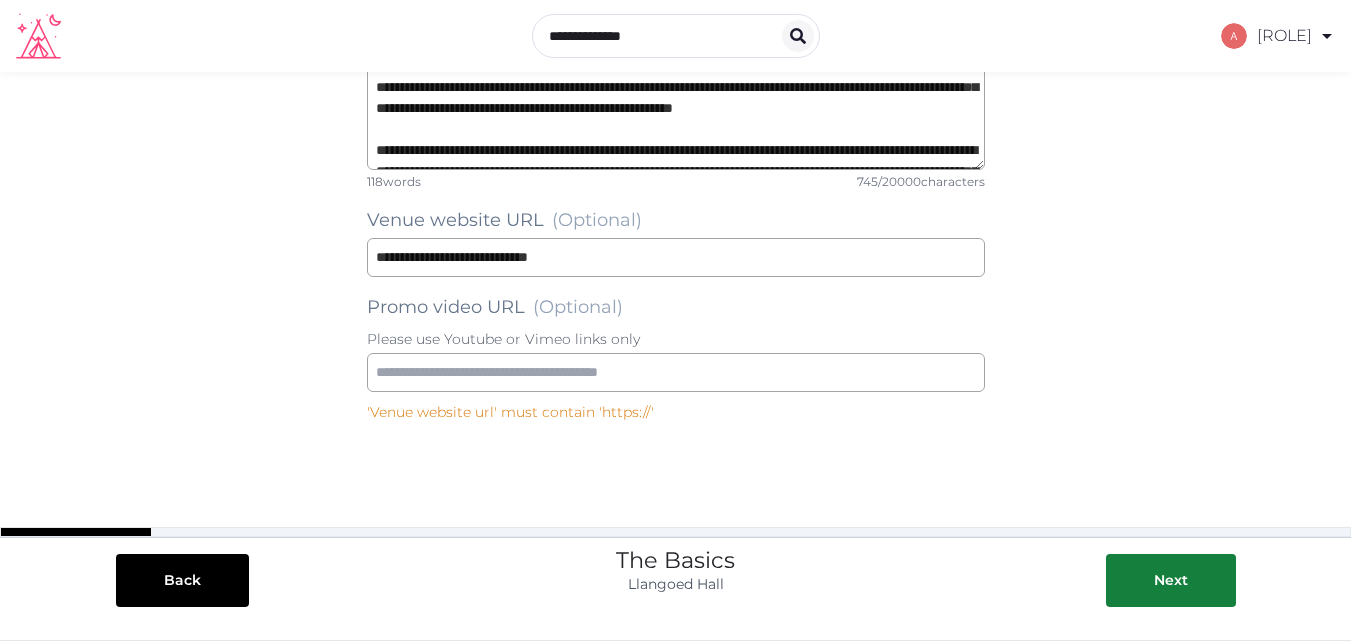 click on "**********" at bounding box center [676, 138] 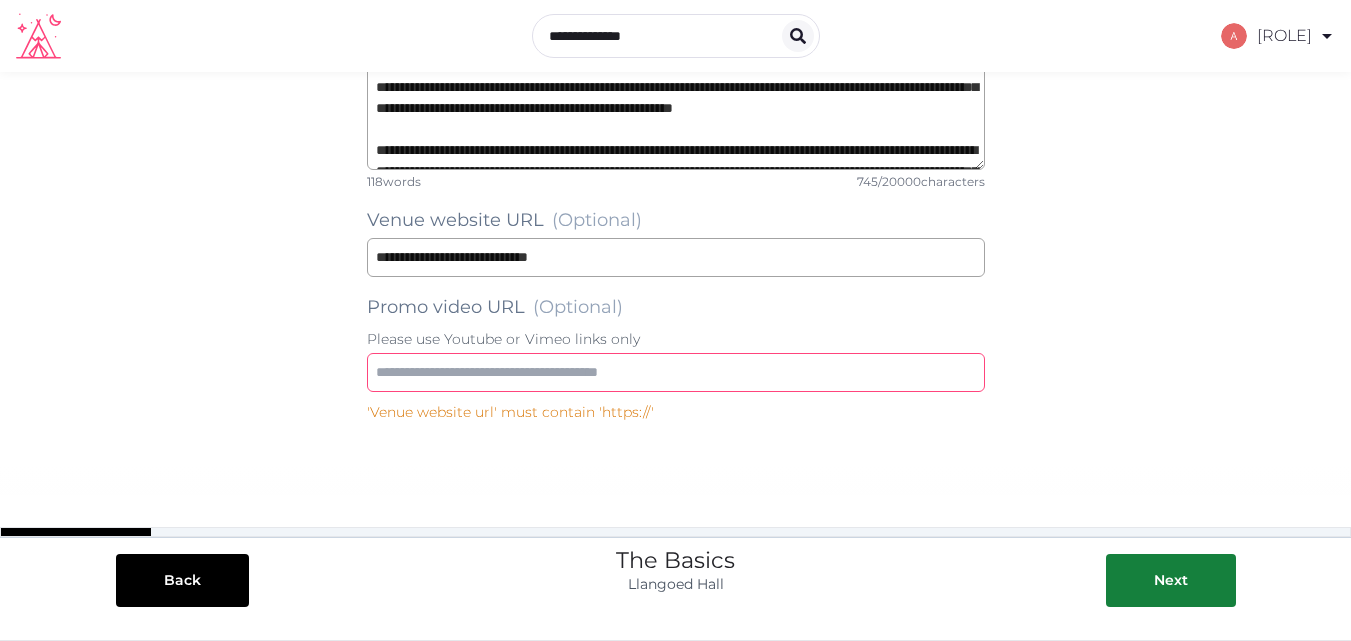 click at bounding box center [676, 372] 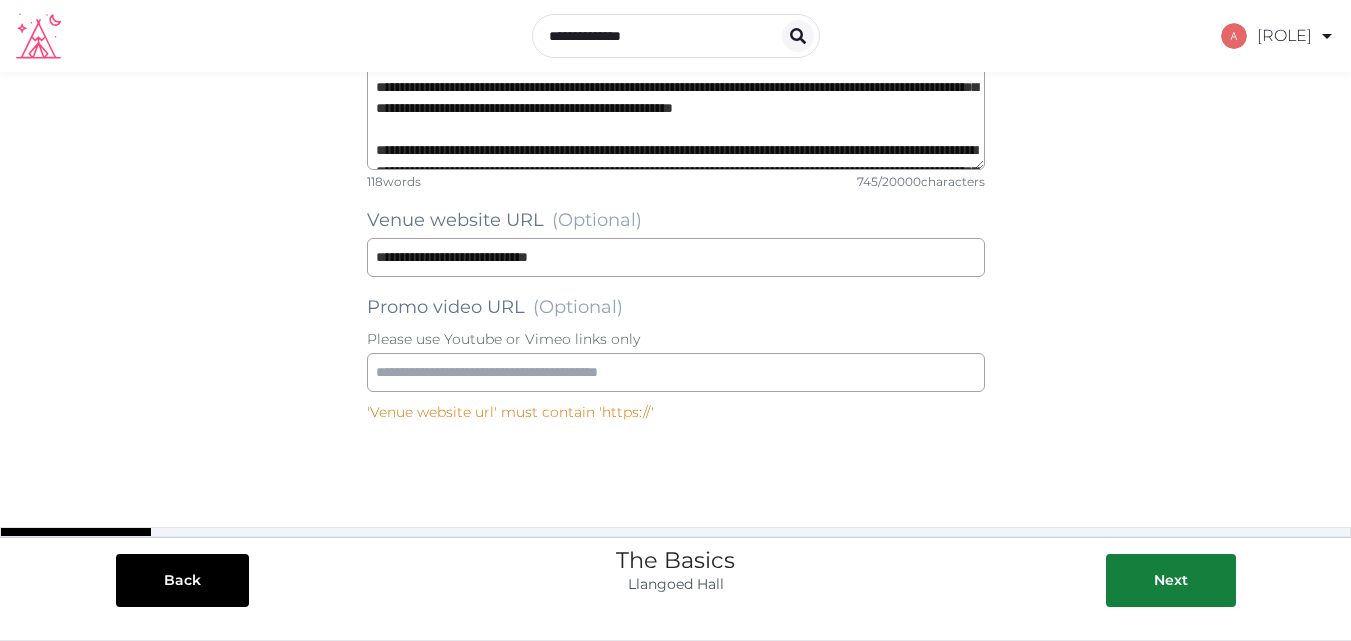 click on "Back The Basics [LAST] Hall Next" at bounding box center (675, 552) 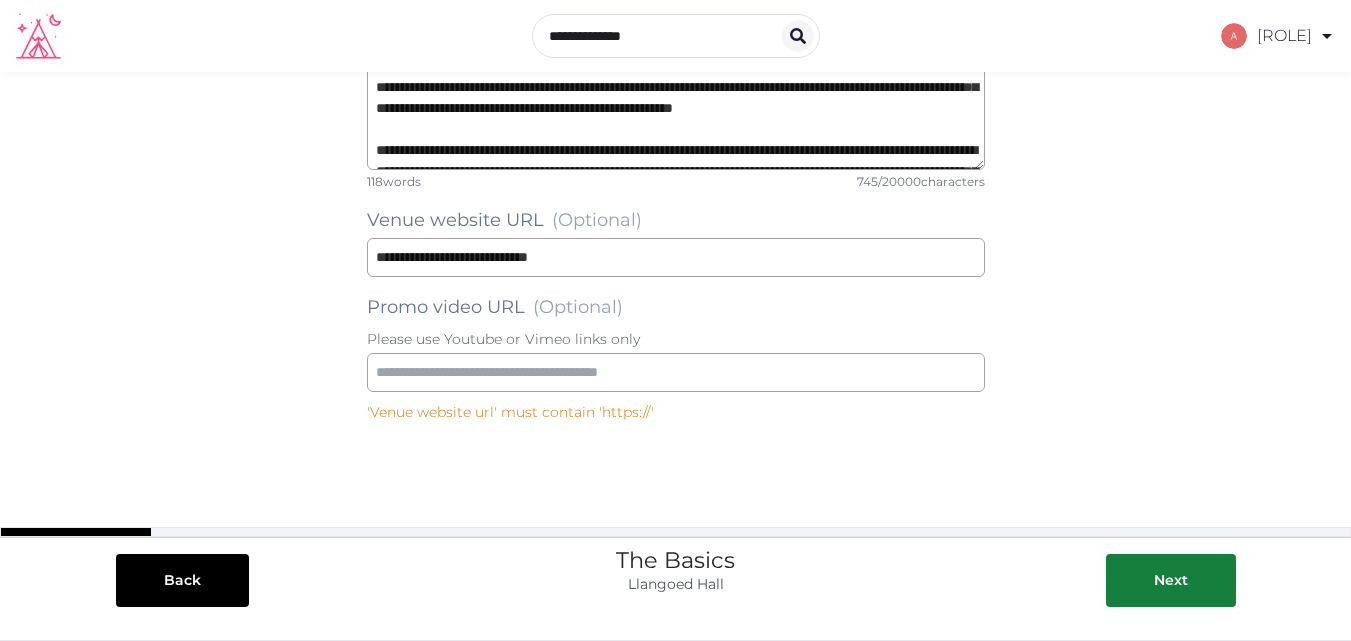 click on "Next" at bounding box center (1164, 578) 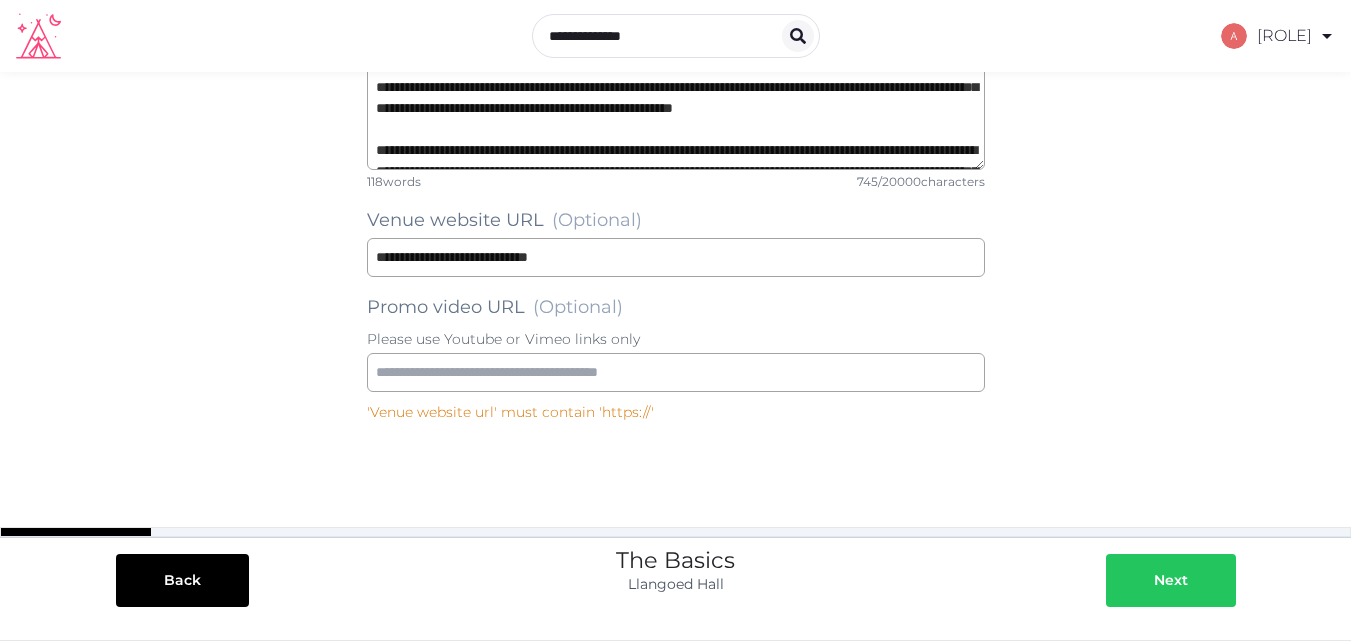 click on "Next" at bounding box center (1171, 580) 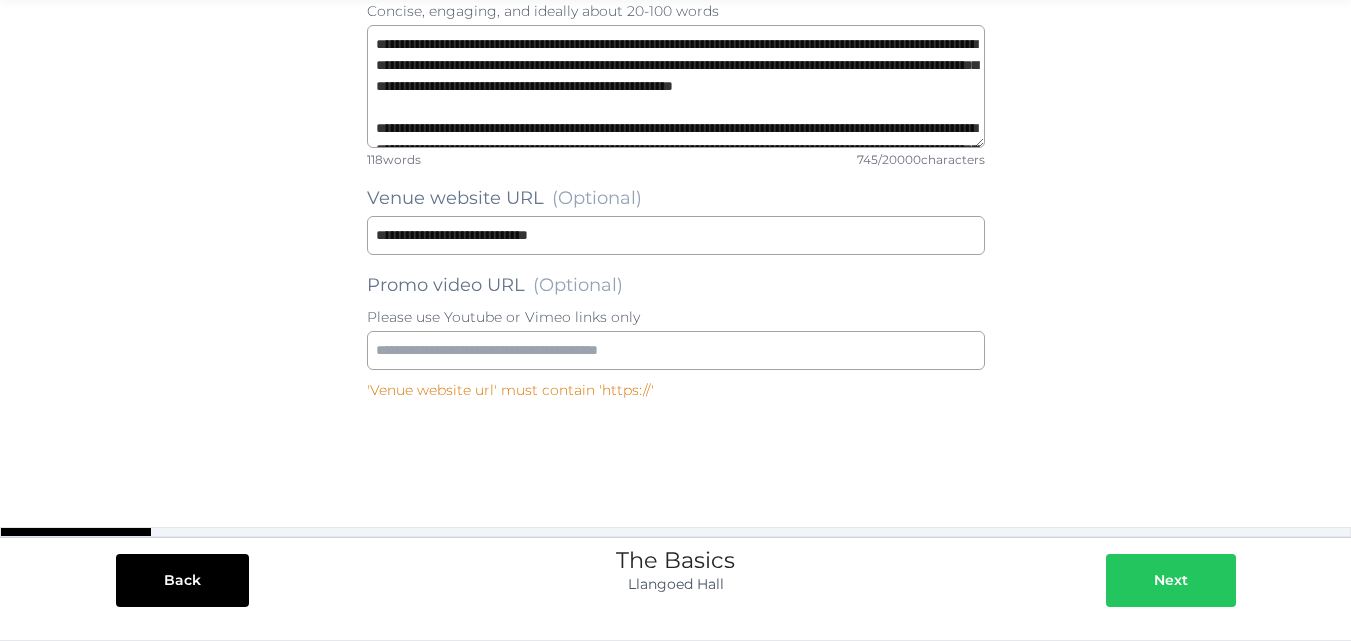 click on "Next" at bounding box center [1171, 580] 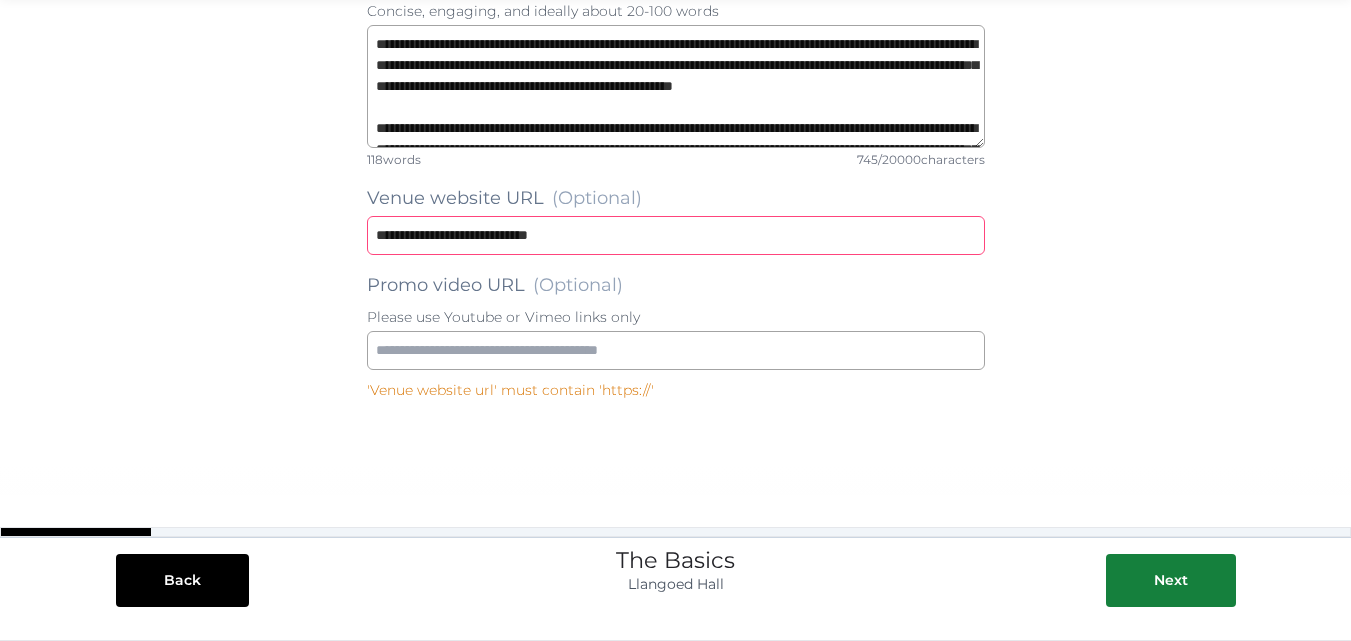 drag, startPoint x: 561, startPoint y: 233, endPoint x: 100, endPoint y: 254, distance: 461.47806 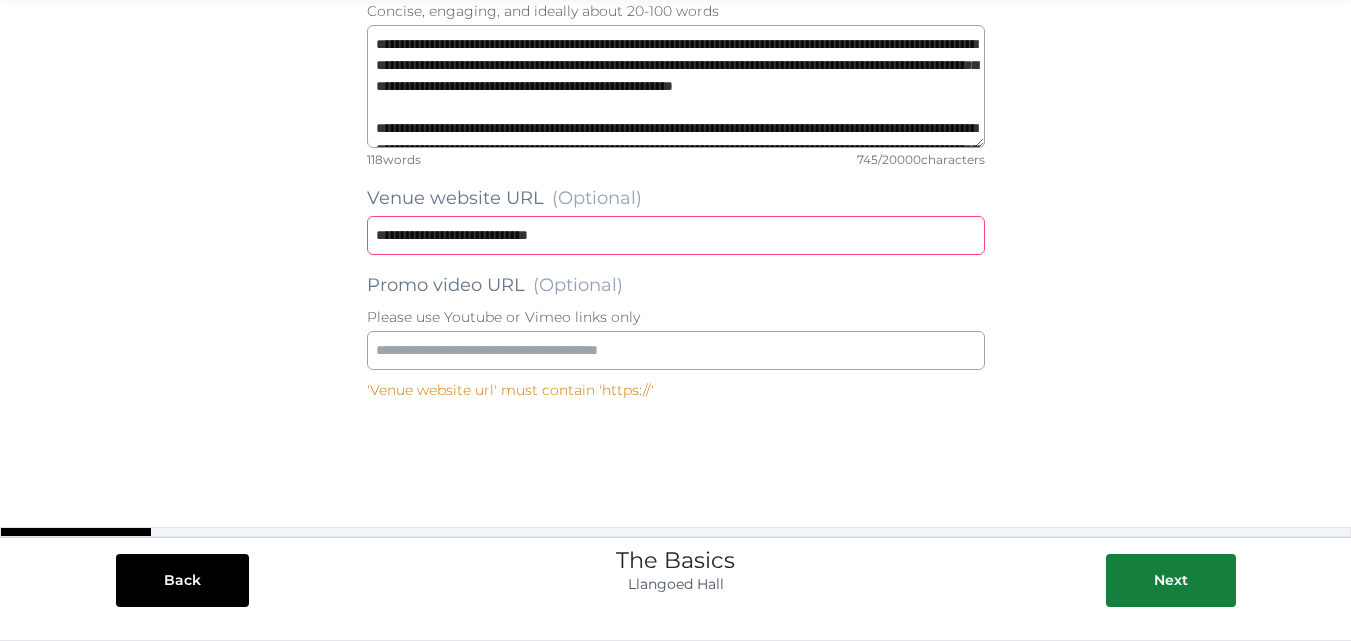 type on "**********" 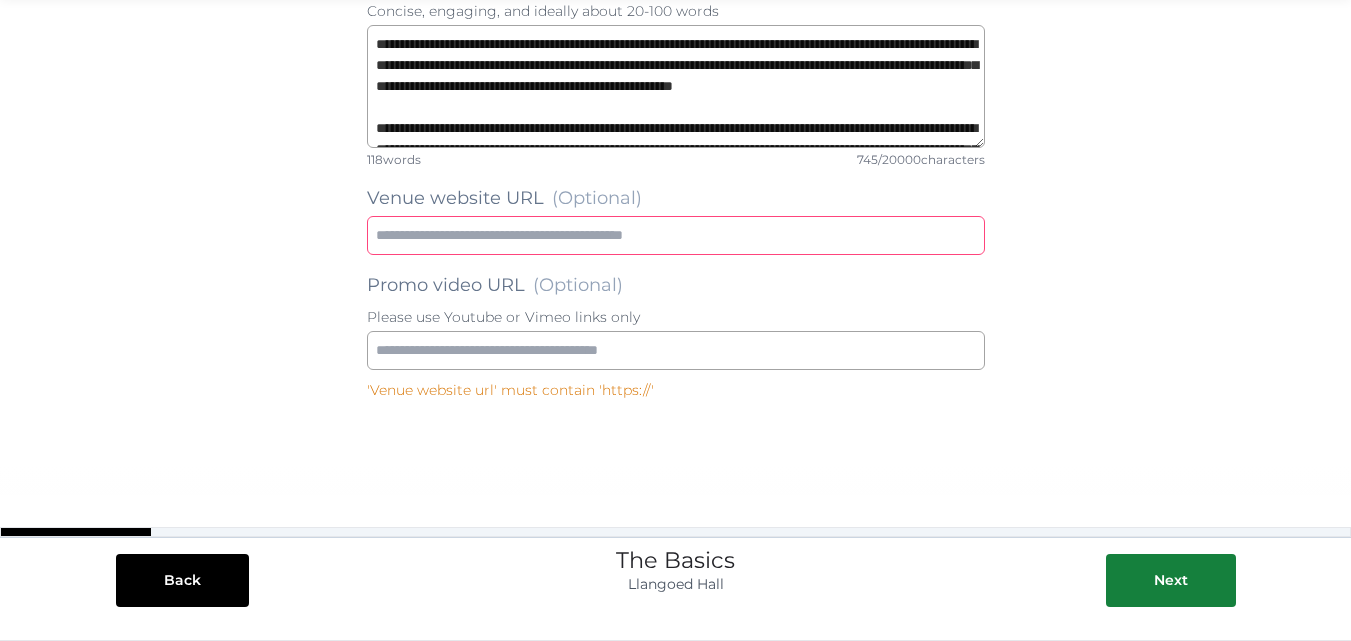 paste on "**********" 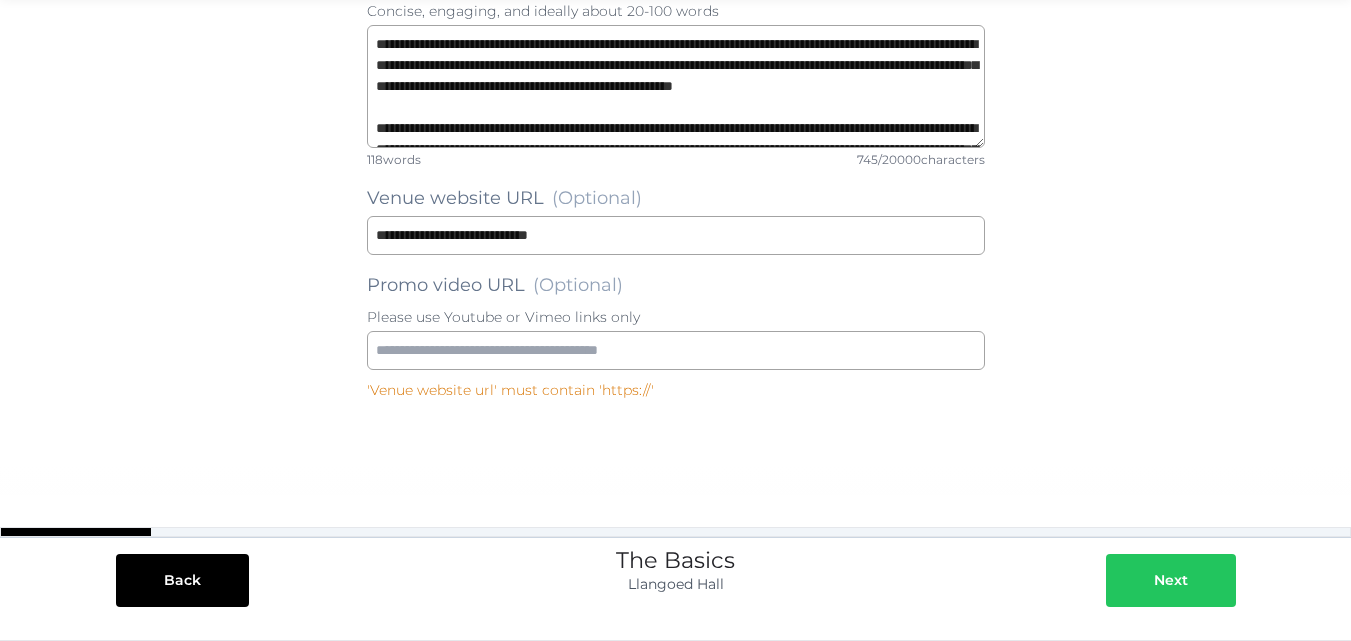 click at bounding box center (1134, 580) 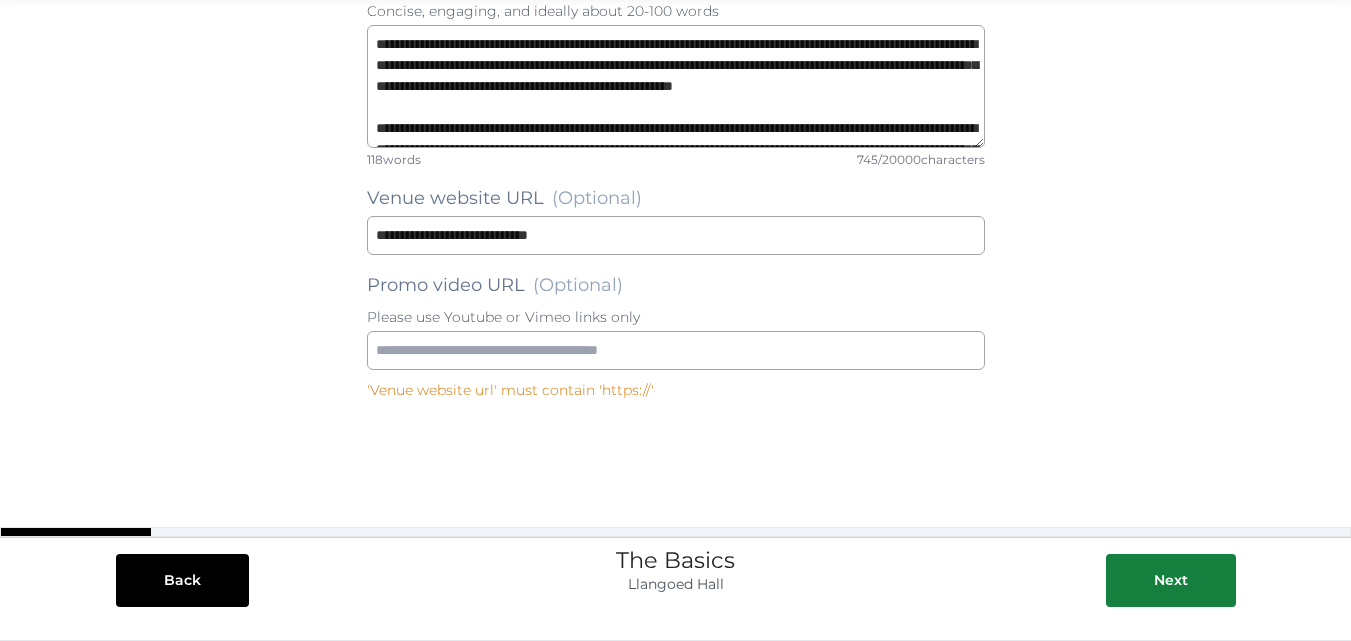 click on "**********" at bounding box center [676, 192] 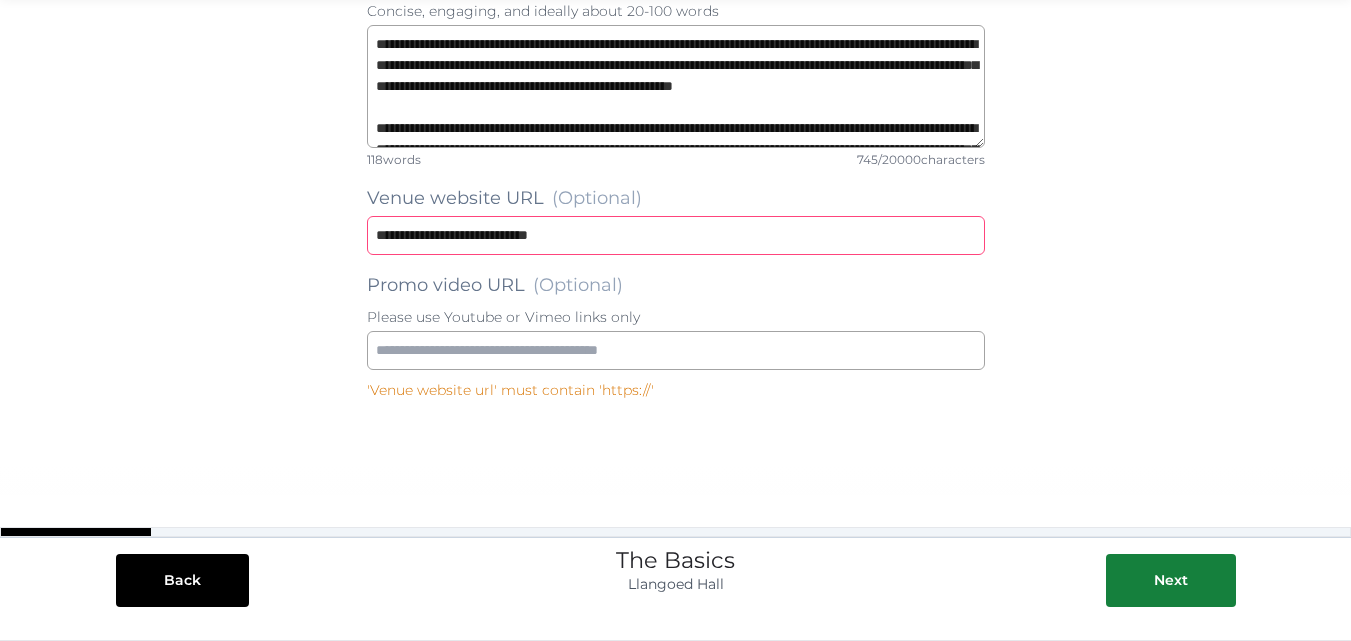 drag, startPoint x: 416, startPoint y: 240, endPoint x: 264, endPoint y: 256, distance: 152.83978 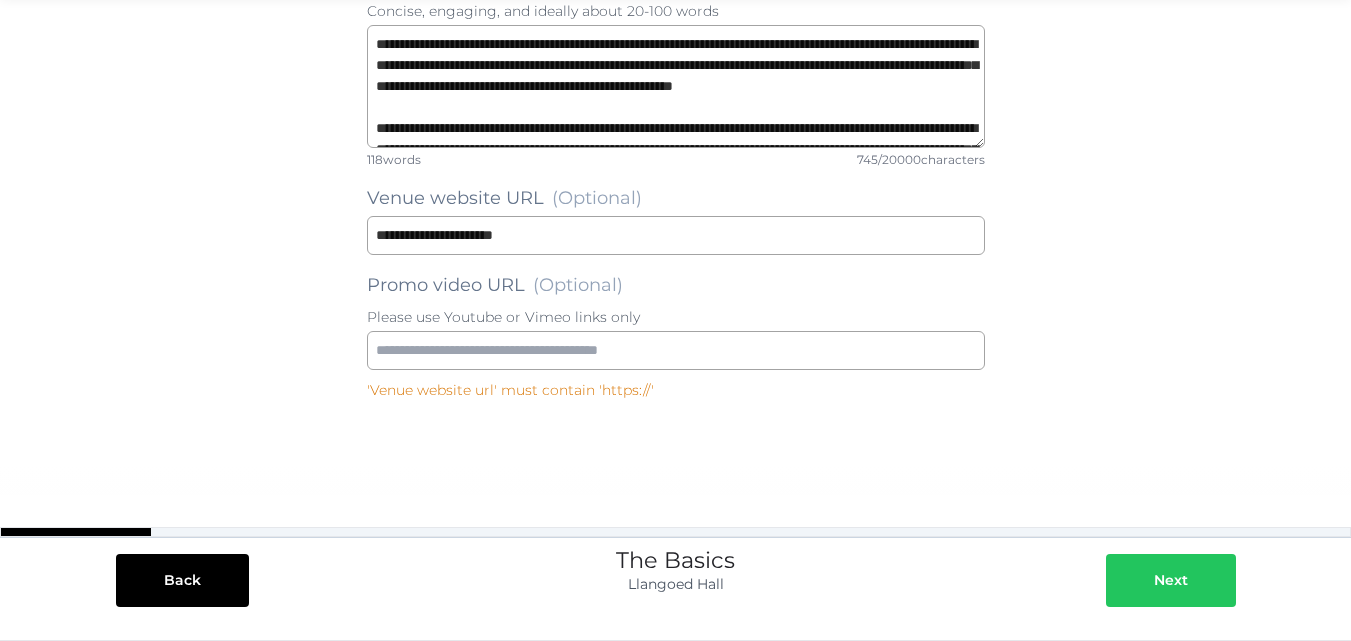 click on "Next" at bounding box center [1171, 580] 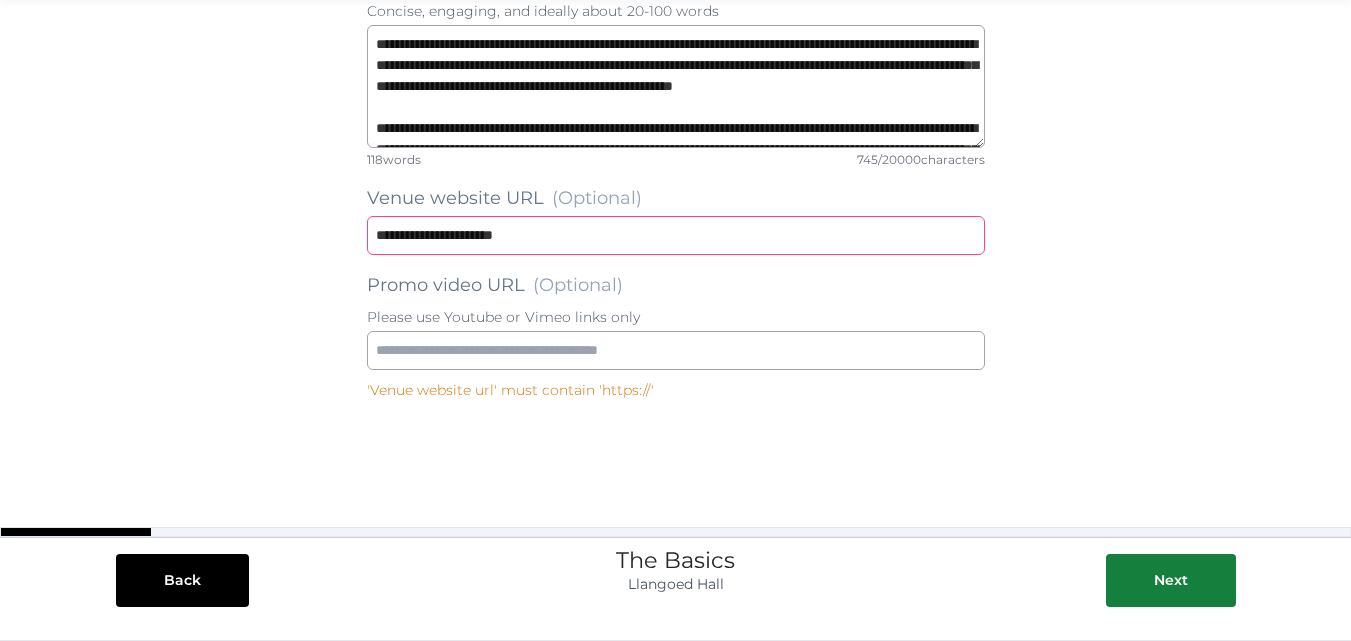 click on "**********" at bounding box center (676, 235) 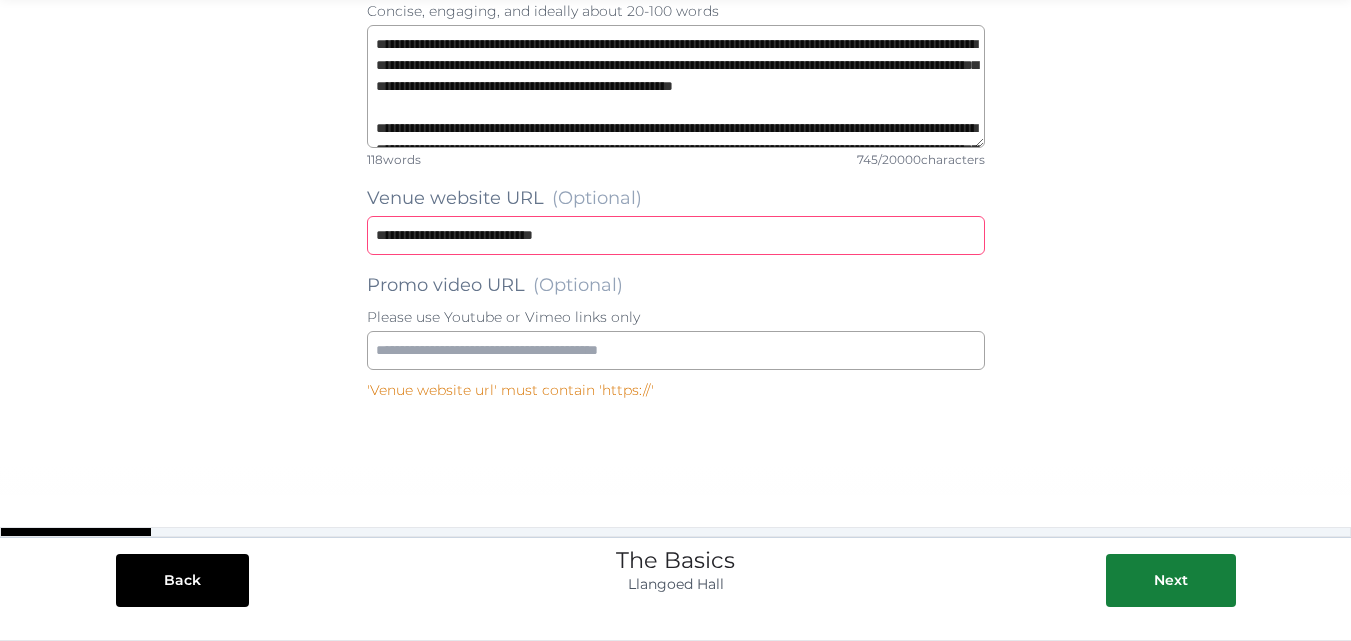 click on "**********" at bounding box center [676, 235] 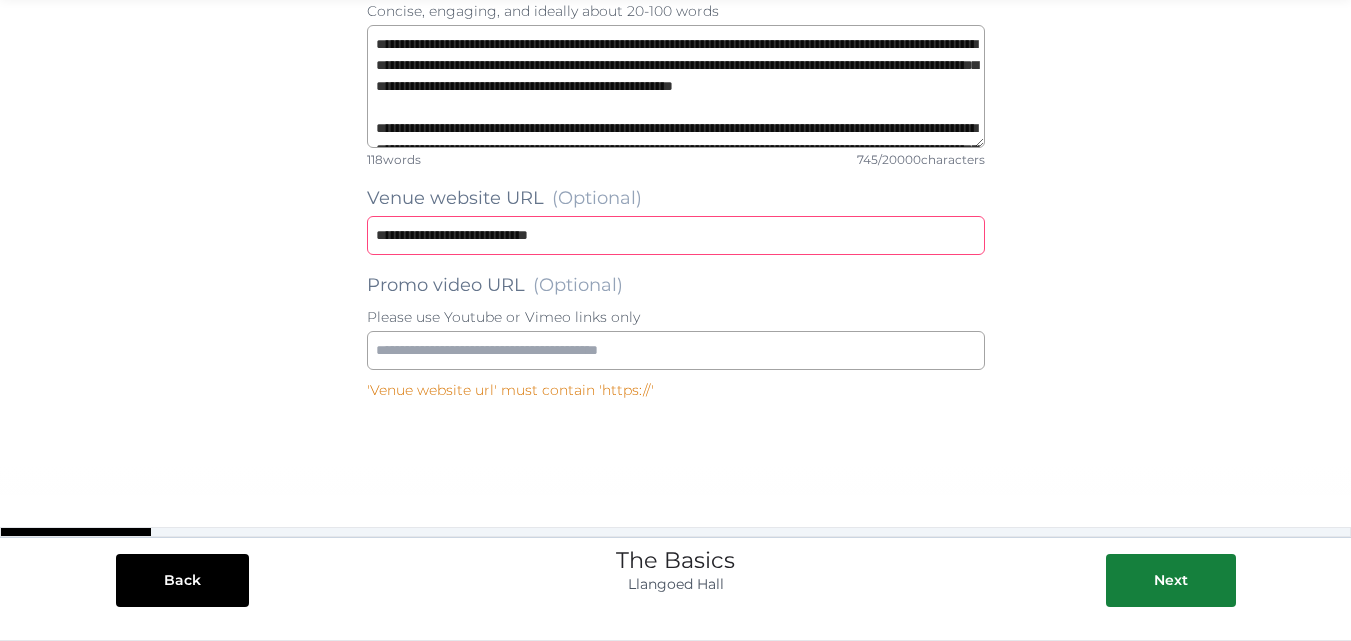 type on "**********" 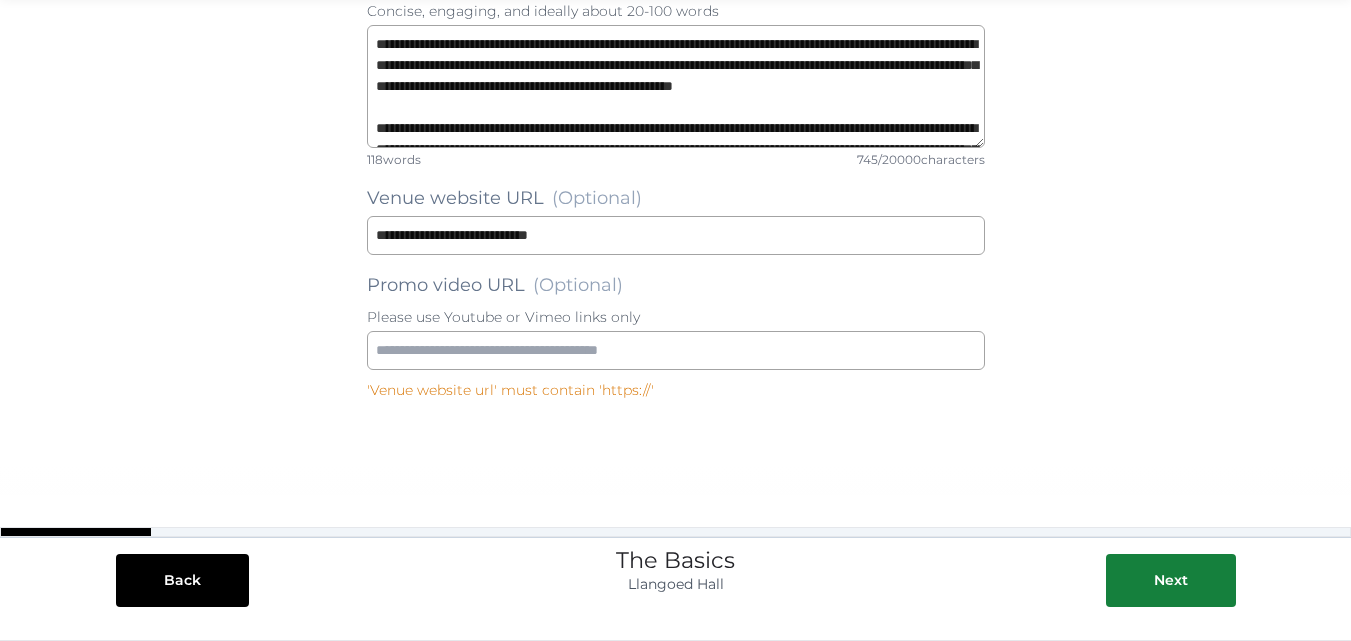 click on "**********" at bounding box center (676, 116) 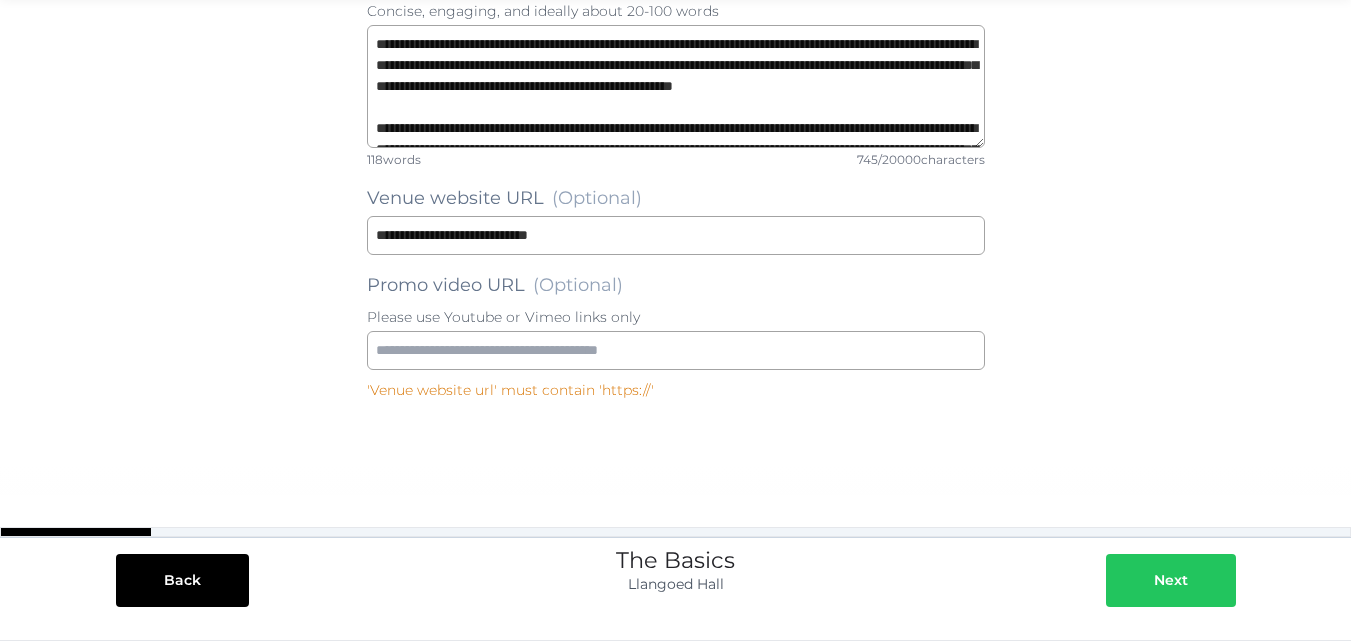 click on "Next" at bounding box center (1171, 580) 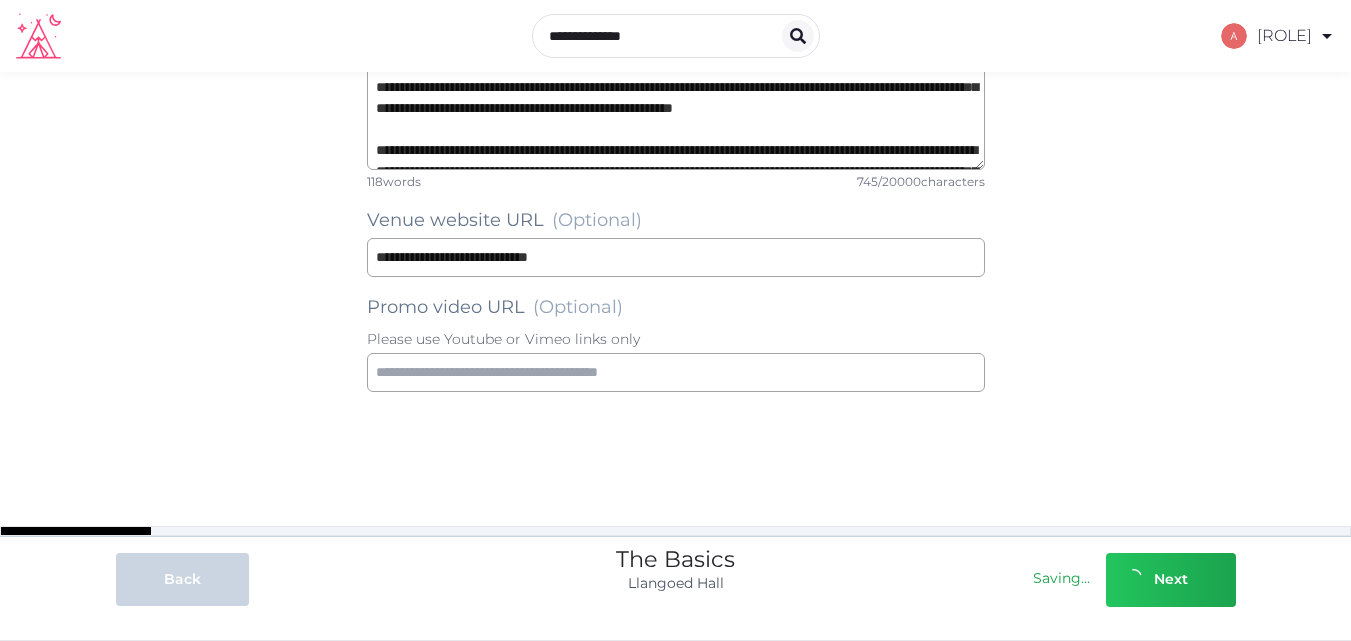 scroll, scrollTop: 0, scrollLeft: 0, axis: both 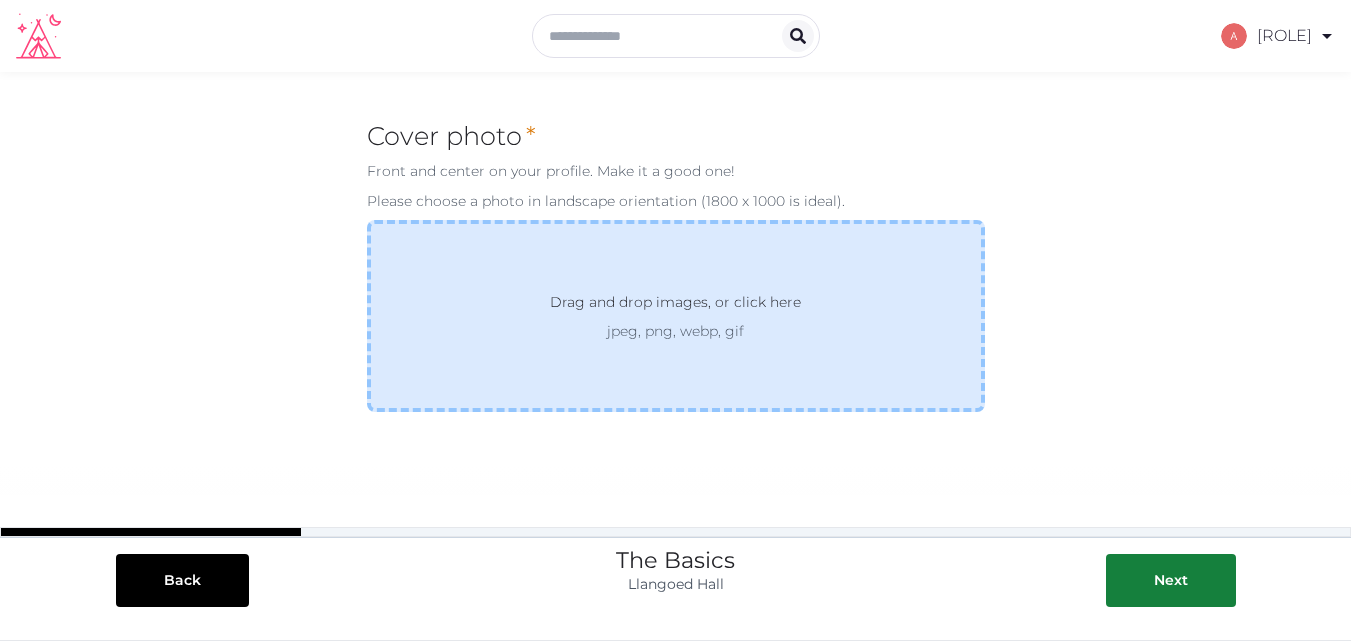 click on "jpeg, png, webp, gif" at bounding box center [675, 331] 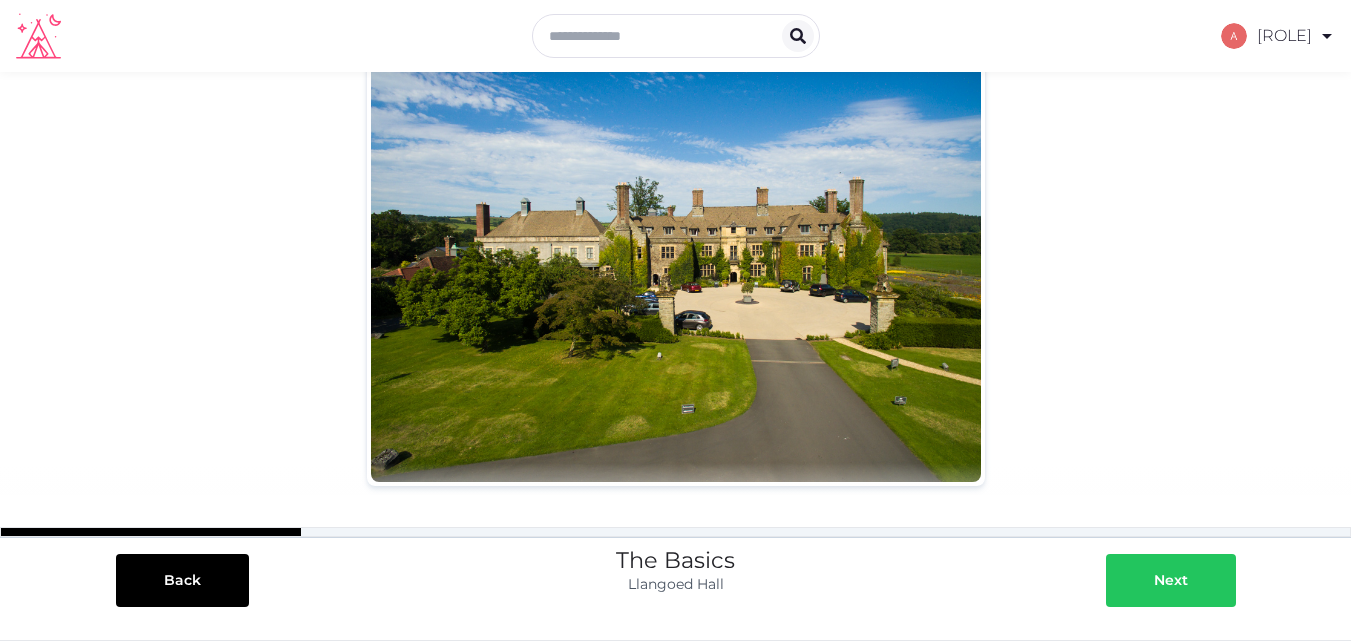 scroll, scrollTop: 0, scrollLeft: 0, axis: both 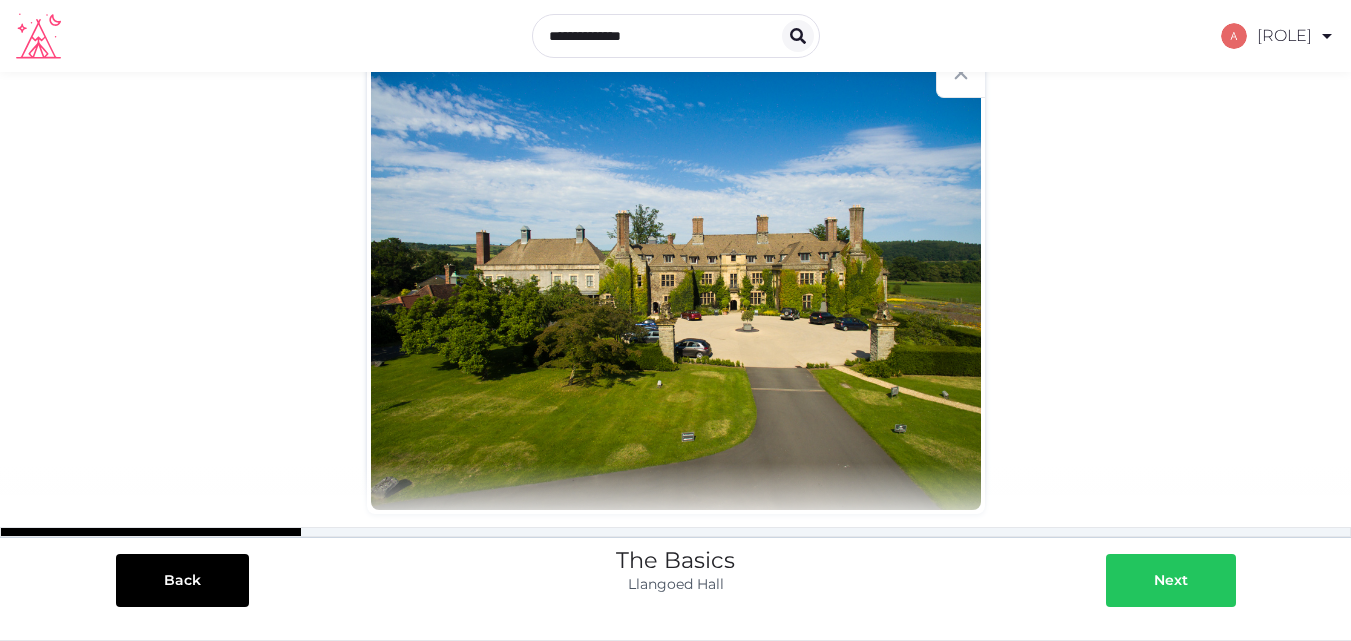 click on "Next" at bounding box center (1171, 580) 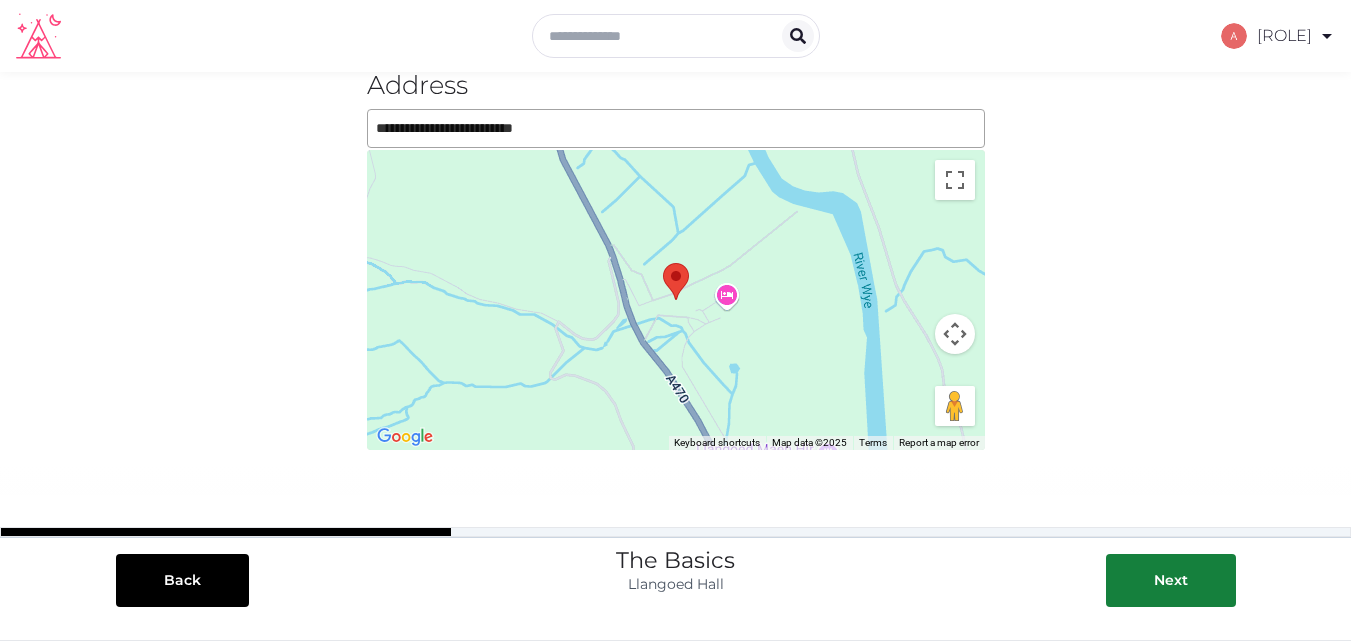 scroll, scrollTop: 100, scrollLeft: 0, axis: vertical 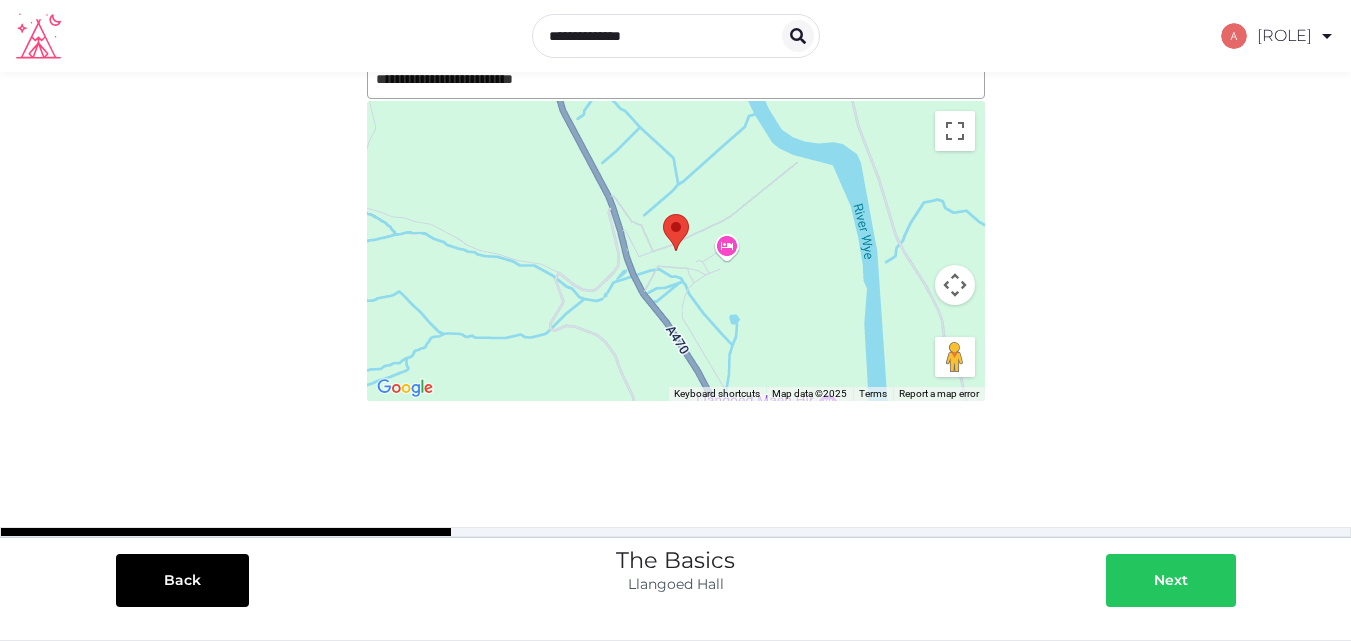 click on "Next" at bounding box center [1171, 580] 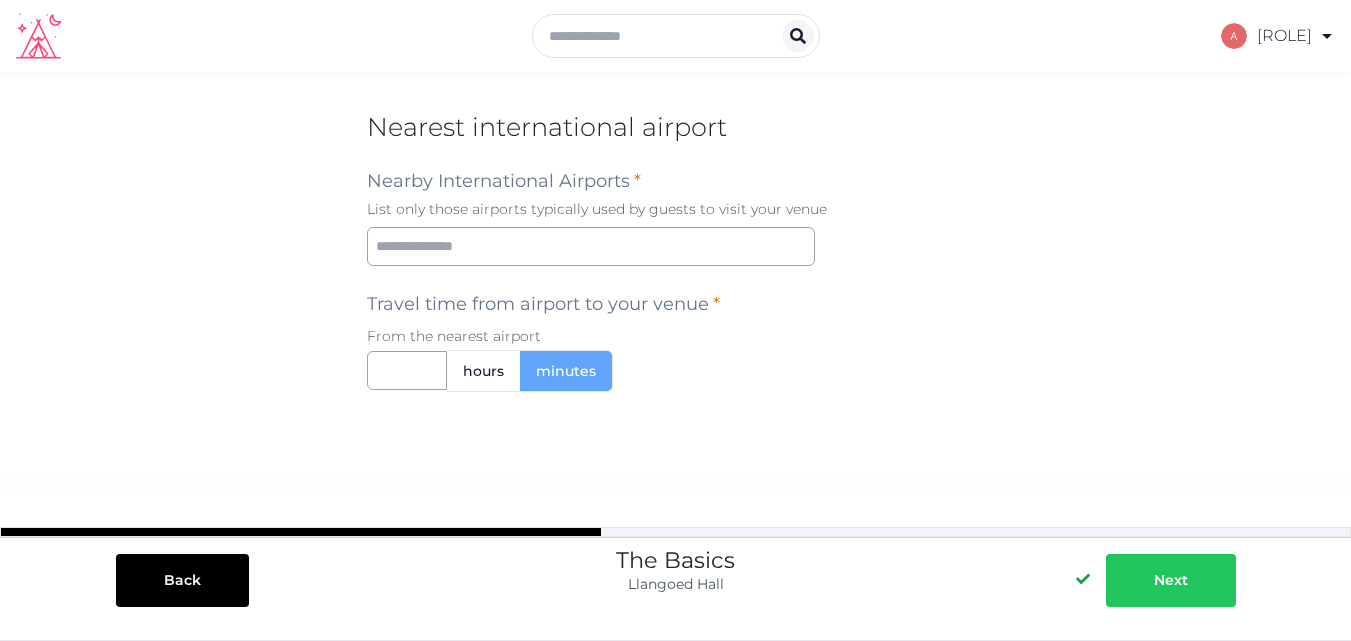 scroll, scrollTop: 0, scrollLeft: 0, axis: both 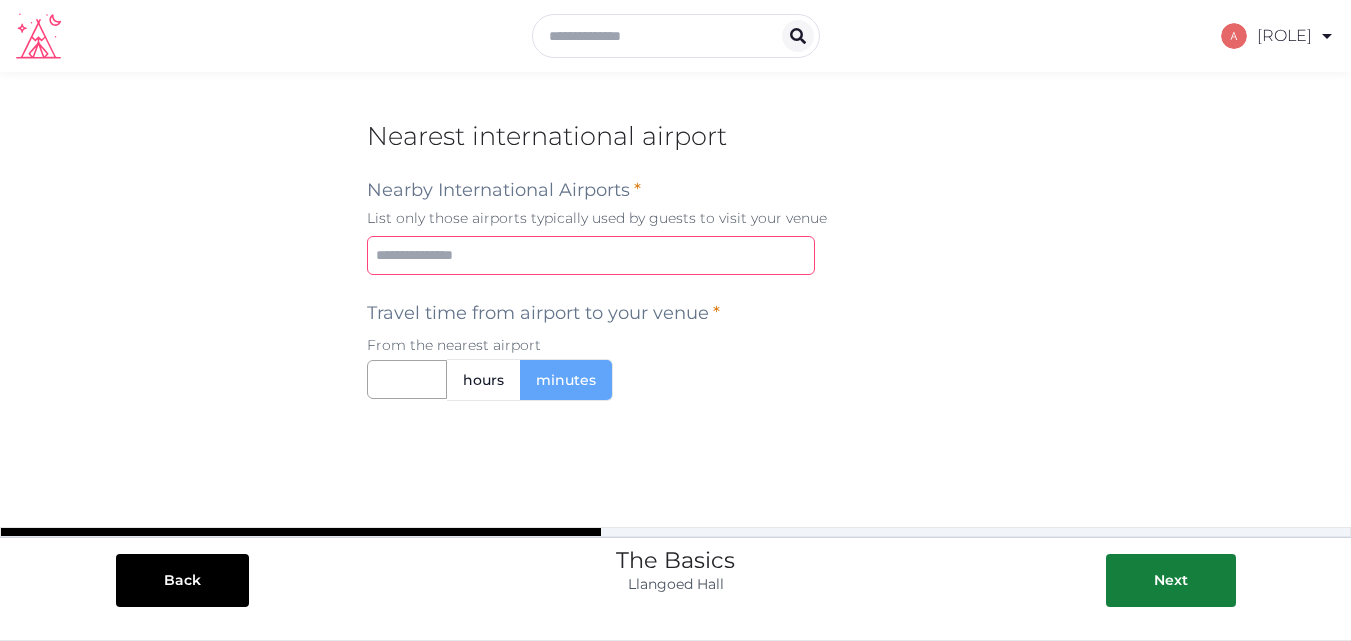 click at bounding box center [591, 255] 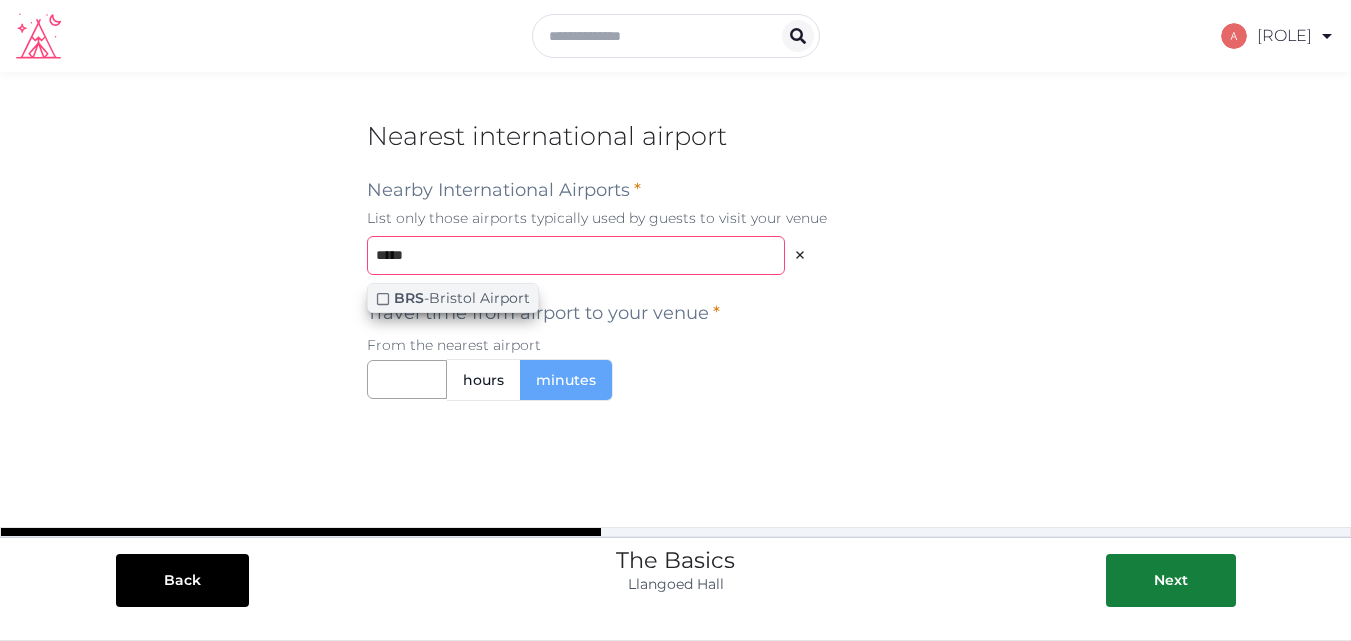 type on "*****" 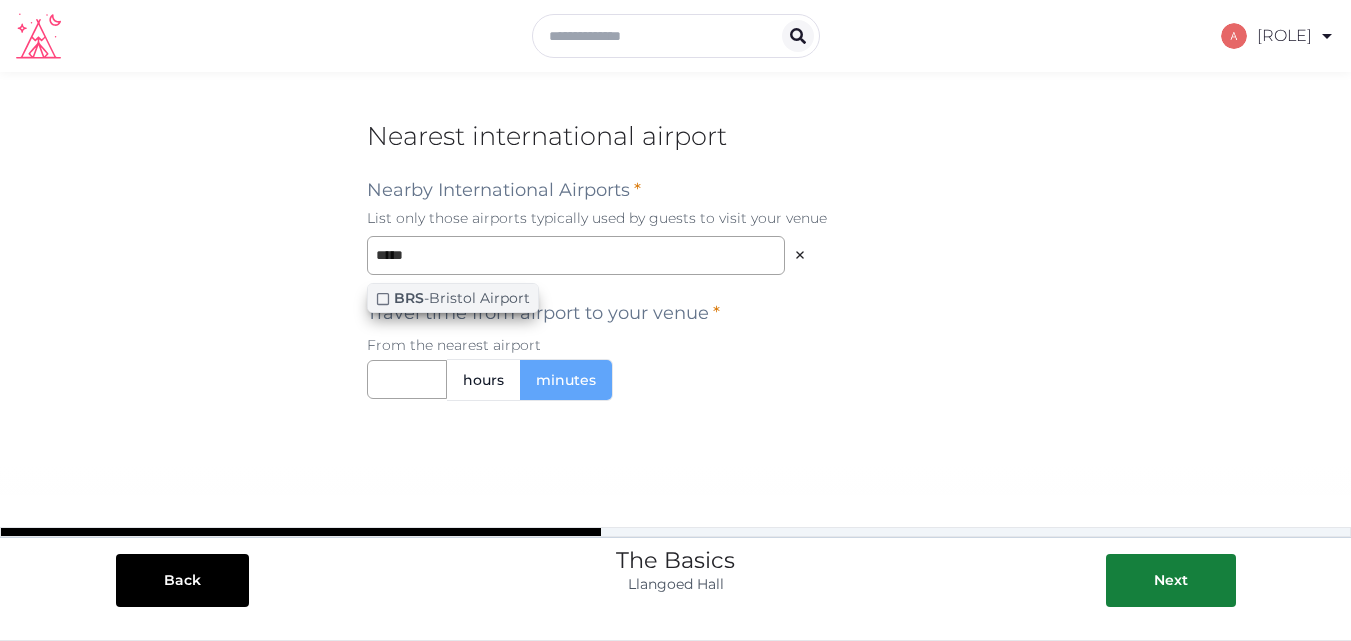 click on "BRS - [CITY] International Airport" at bounding box center (462, 298) 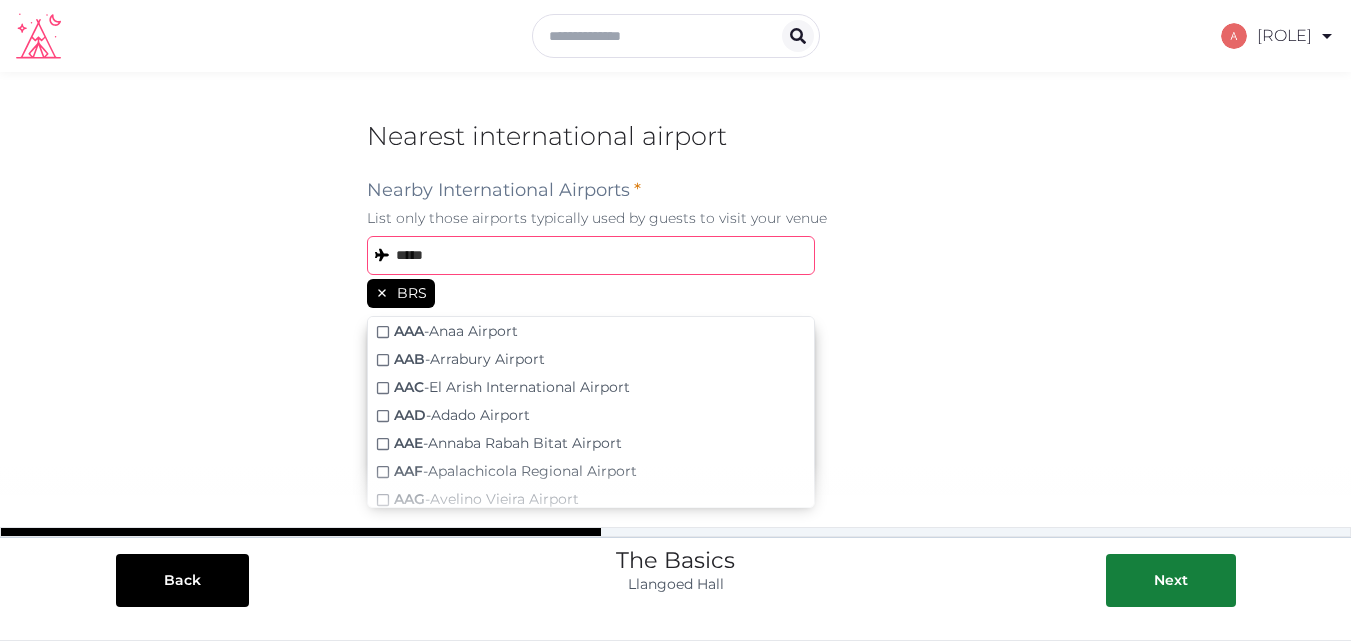 click on "*****" at bounding box center (591, 255) 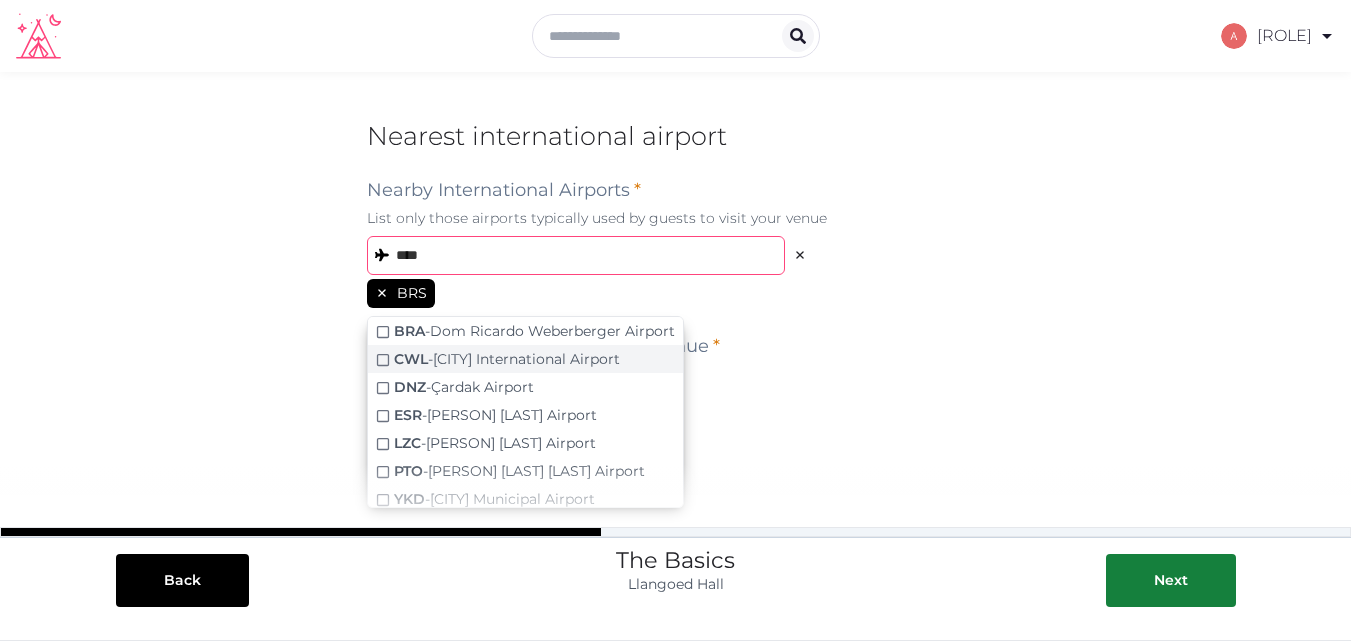 type on "****" 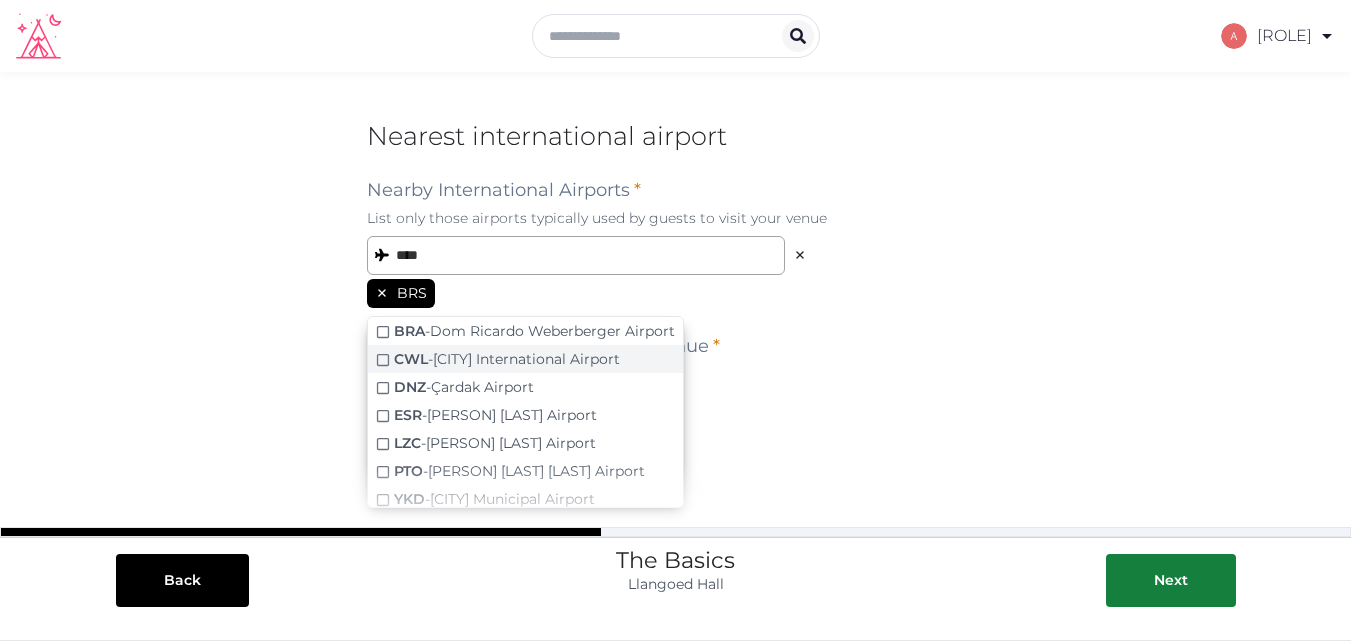 click on "CWL - [CITY] International Airport" at bounding box center (507, 359) 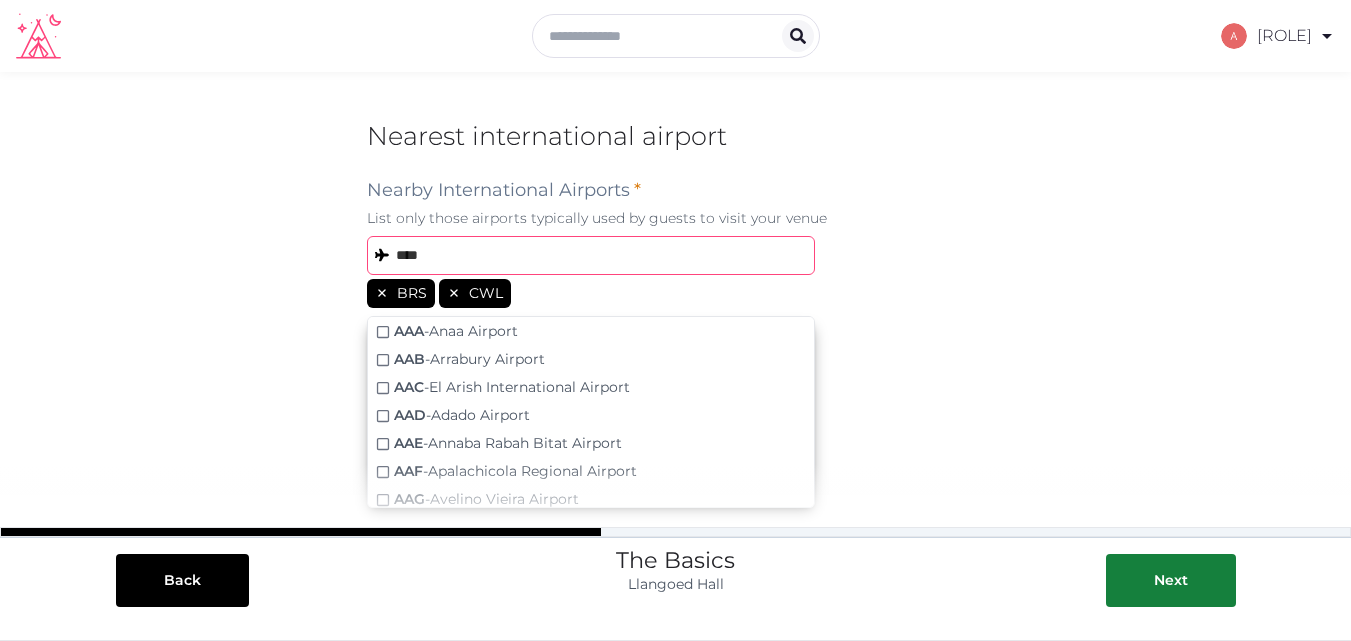 click on "****" at bounding box center [591, 255] 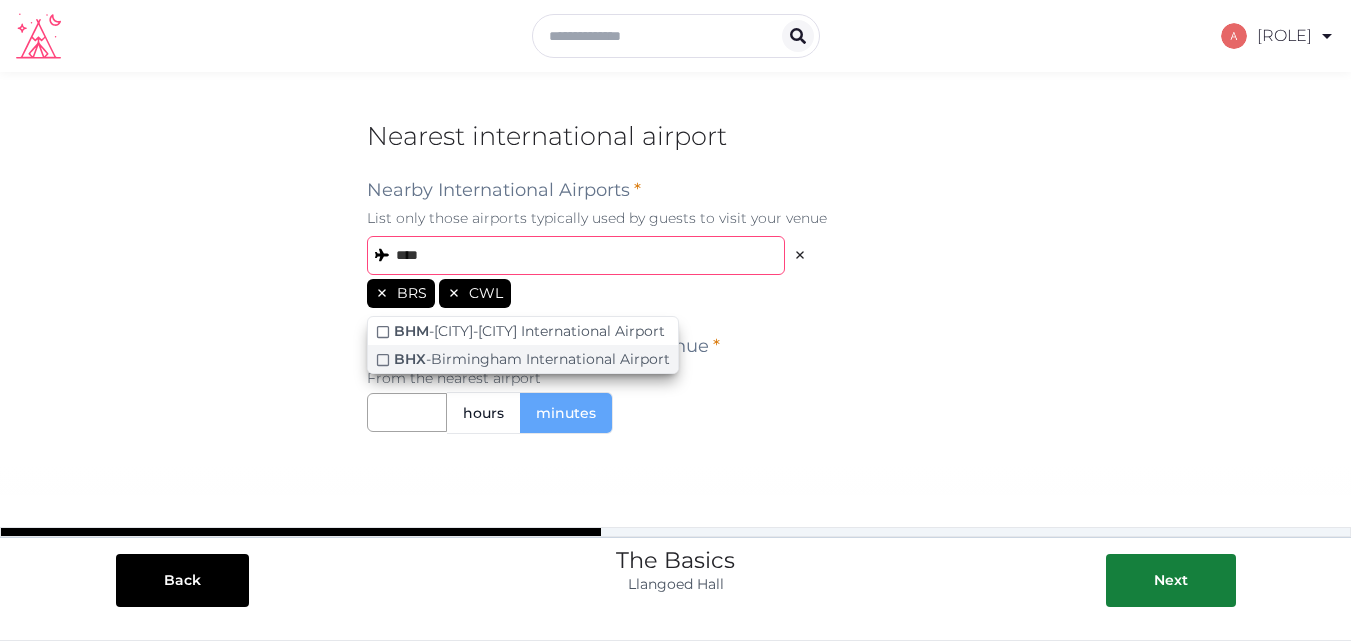 type on "****" 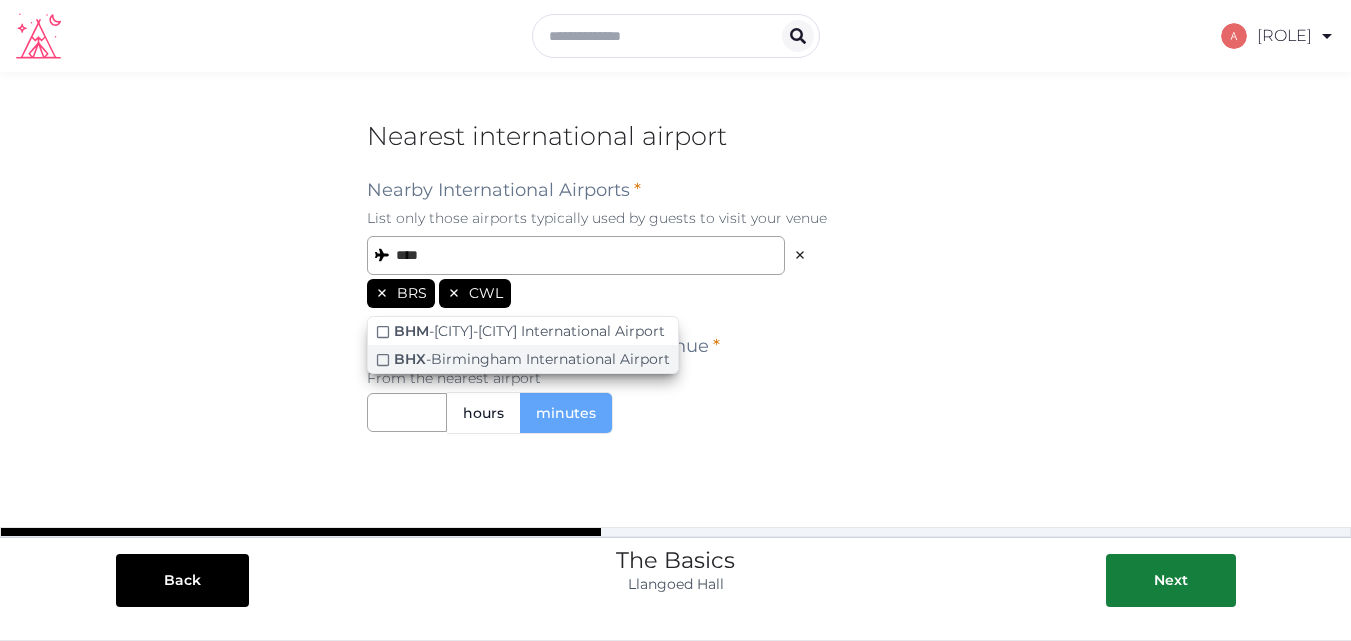click on "BHM - [CITY] International Airport" at bounding box center [532, 359] 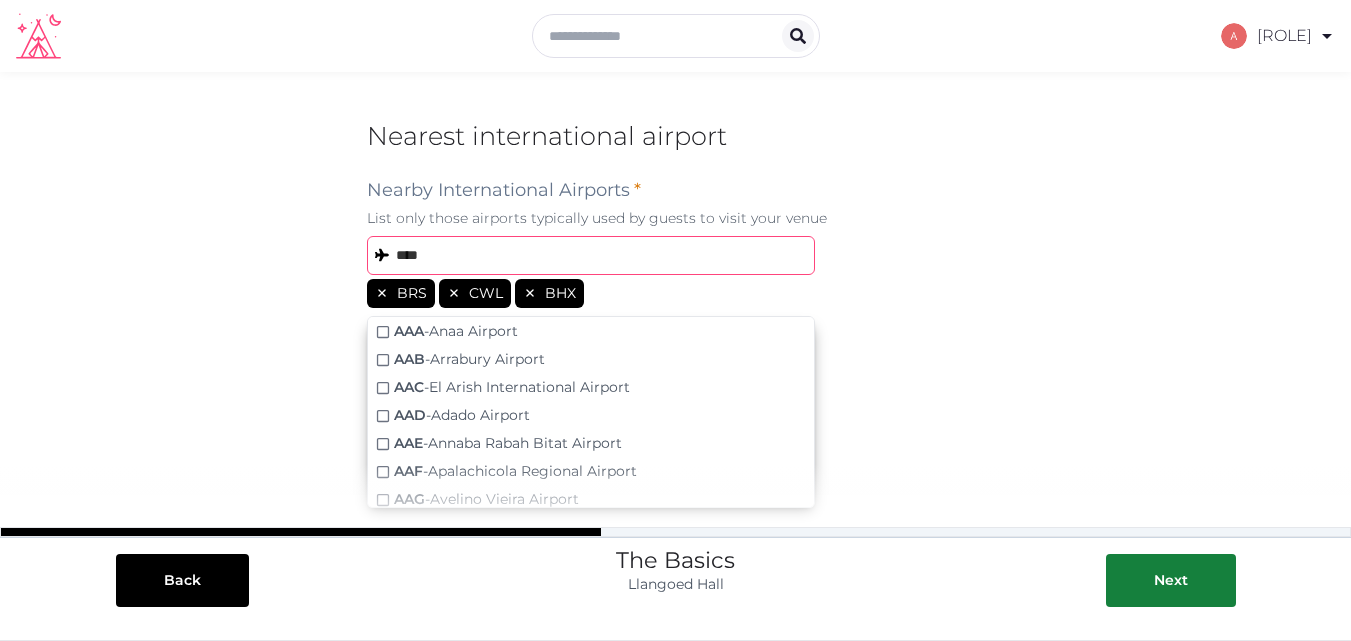 click on "****" at bounding box center [591, 255] 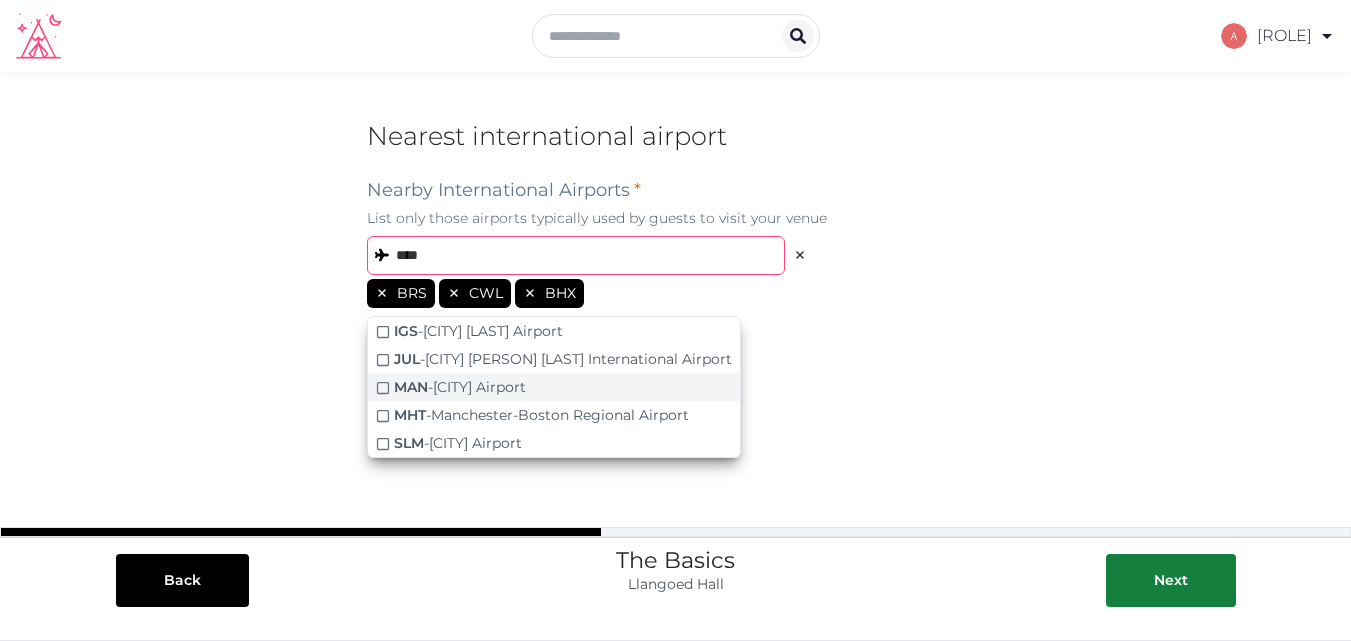 type on "****" 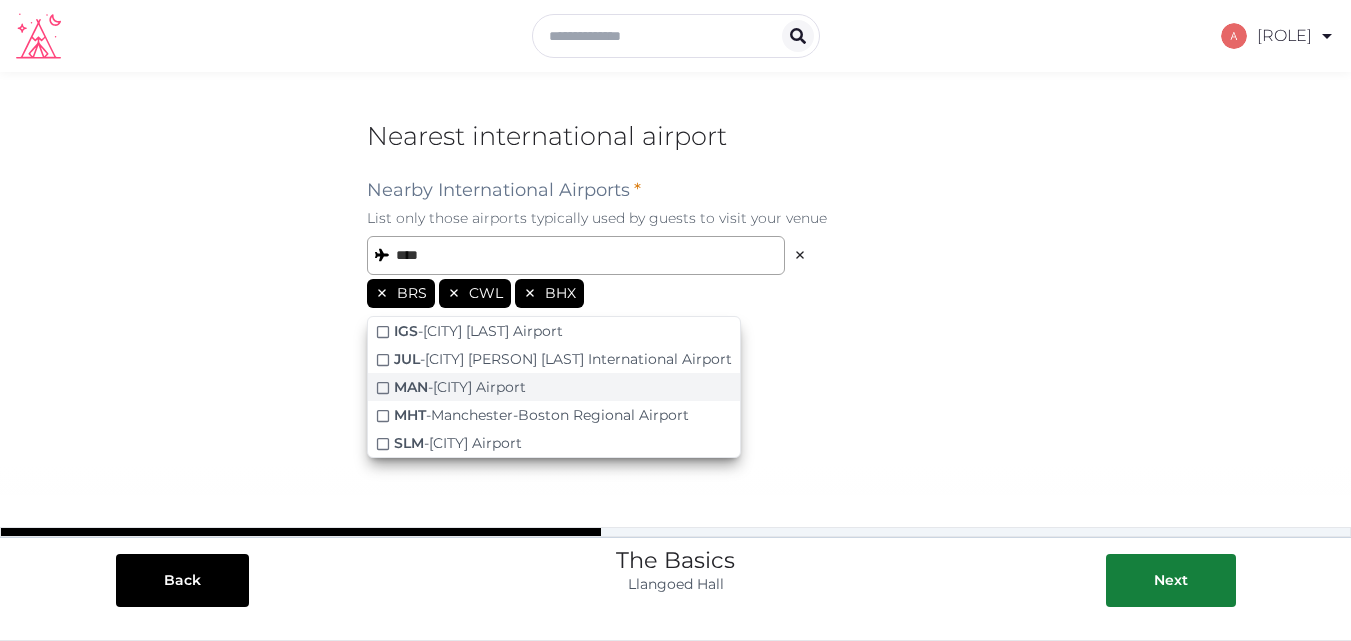click on "MAN - [CITY] Airport" at bounding box center (554, 387) 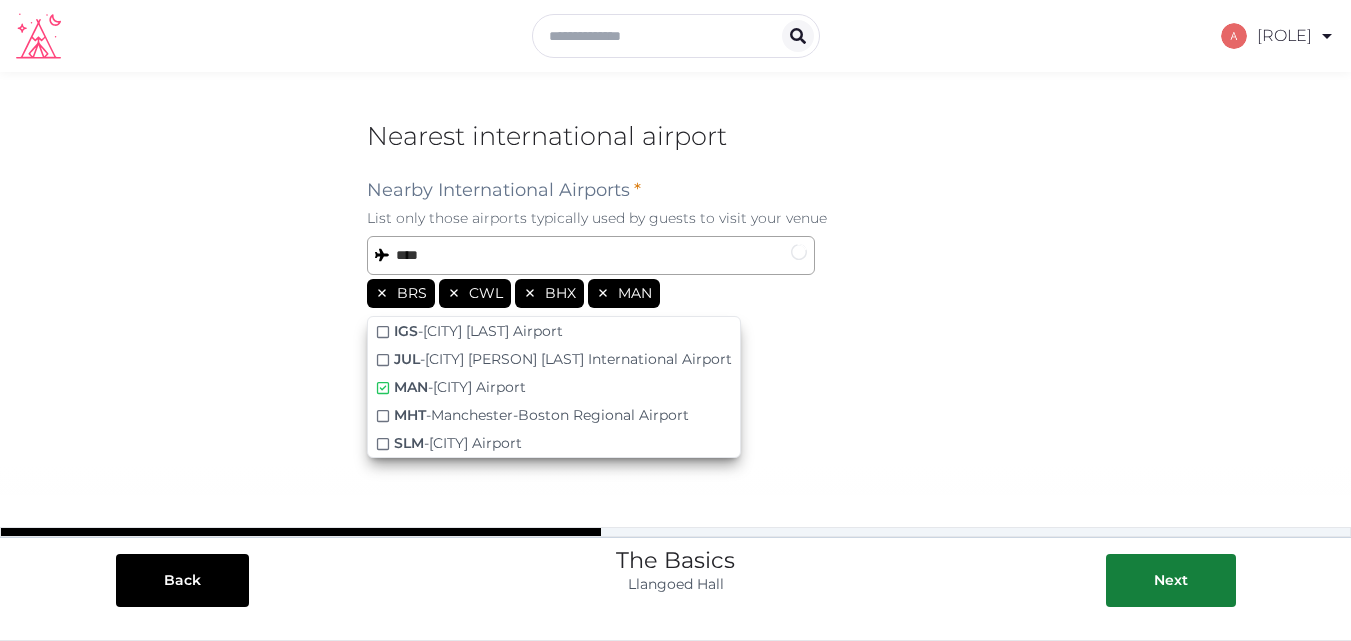 click on "**********" at bounding box center [675, 377] 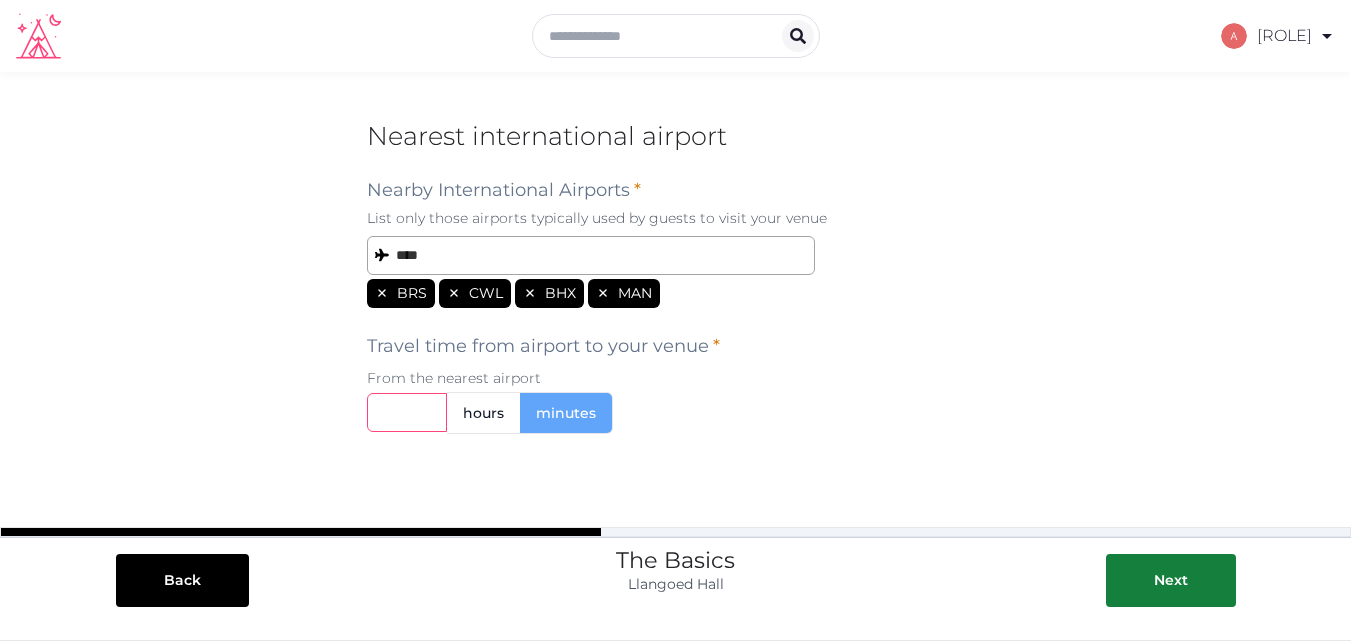 click at bounding box center [407, 412] 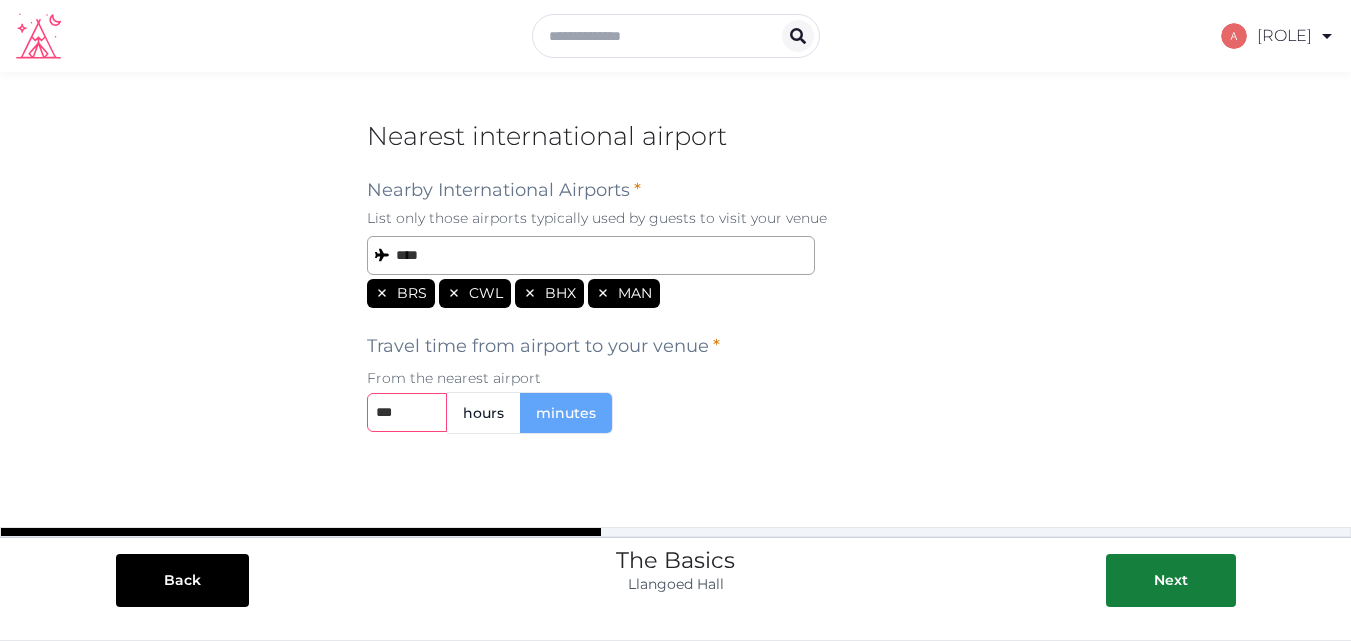 type on "***" 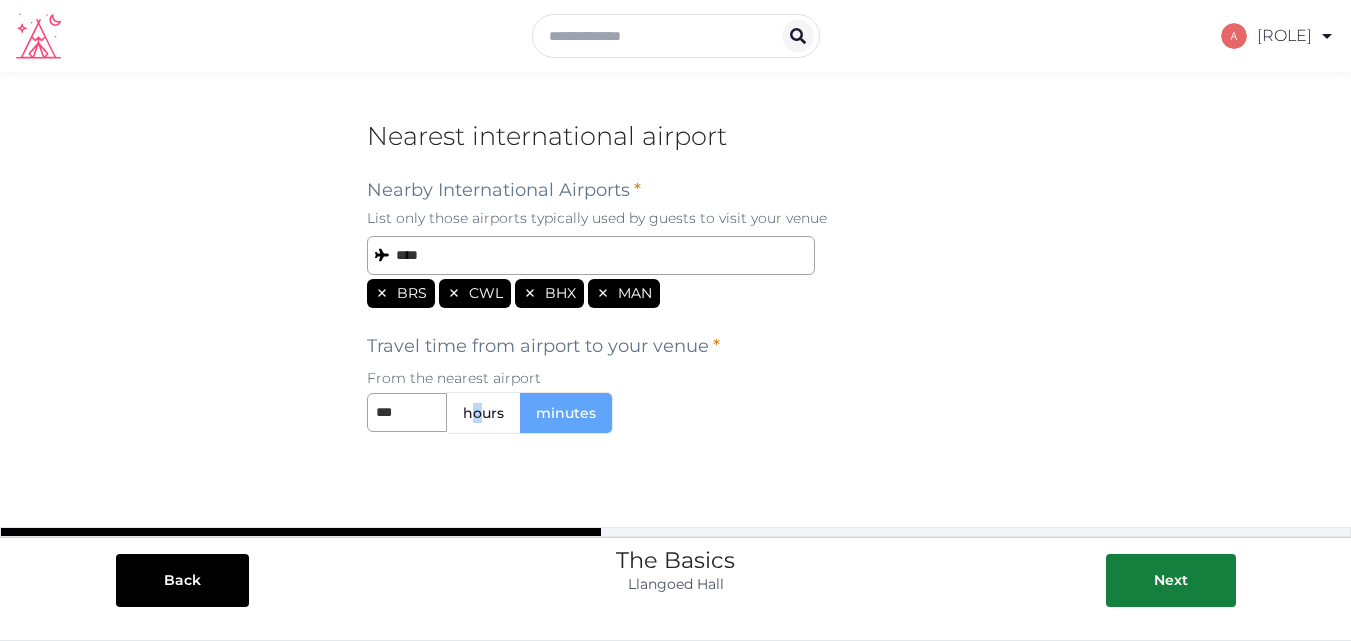 click on "hours" at bounding box center (483, 413) 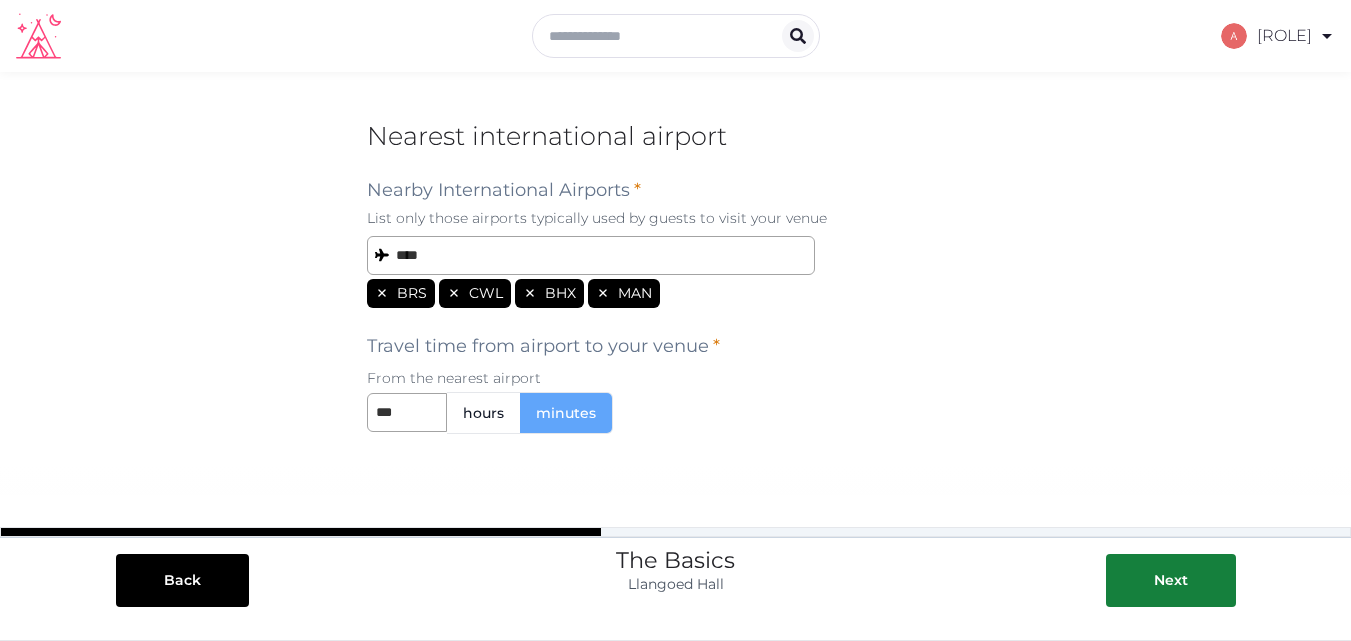 click on "hours" at bounding box center (483, 413) 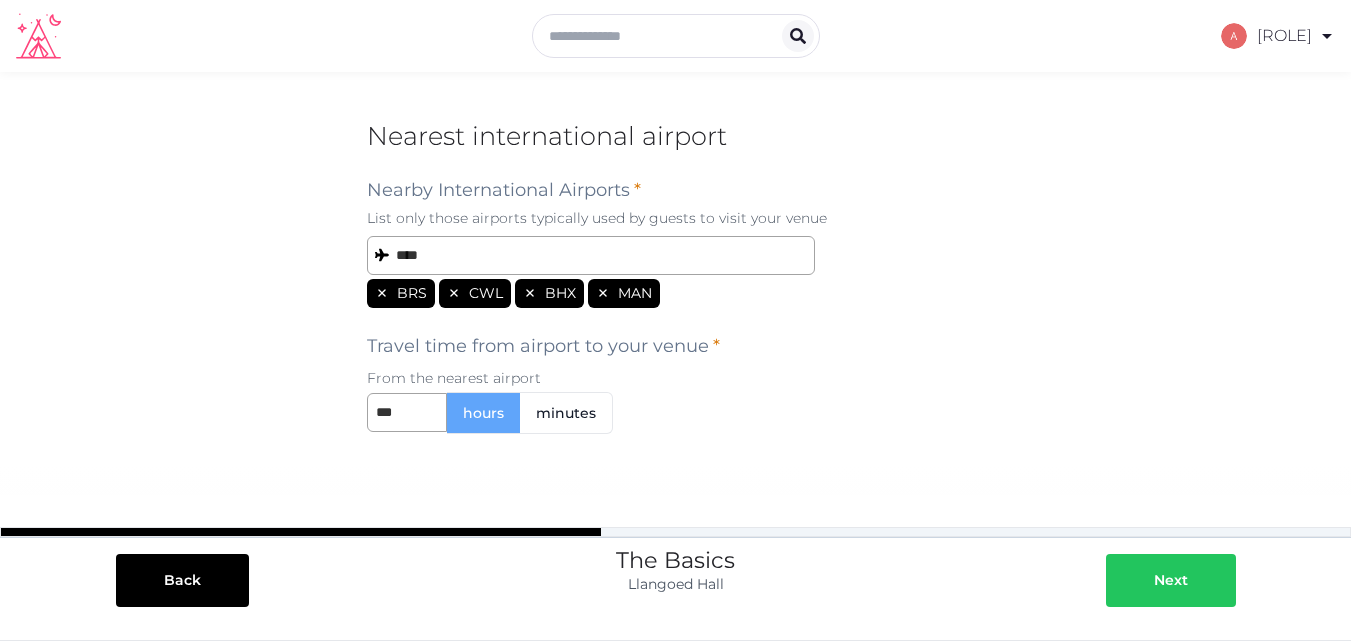 click at bounding box center [1134, 580] 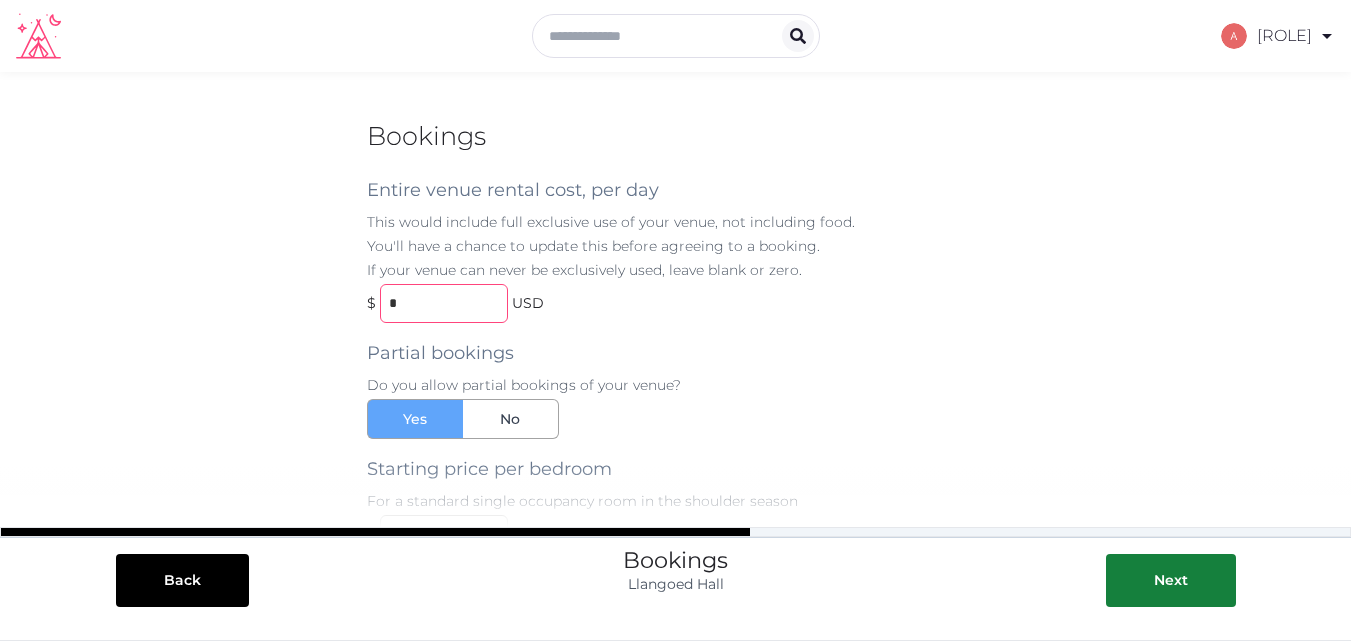 drag, startPoint x: 451, startPoint y: 306, endPoint x: 357, endPoint y: 302, distance: 94.08507 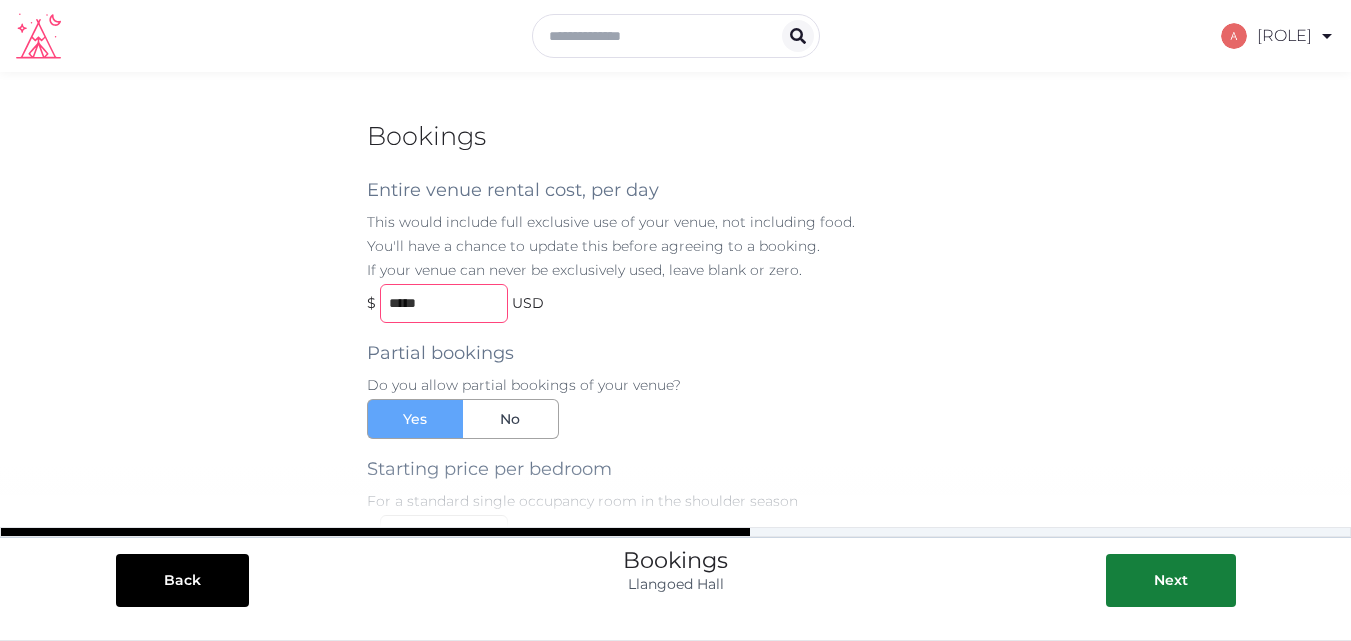 type on "*****" 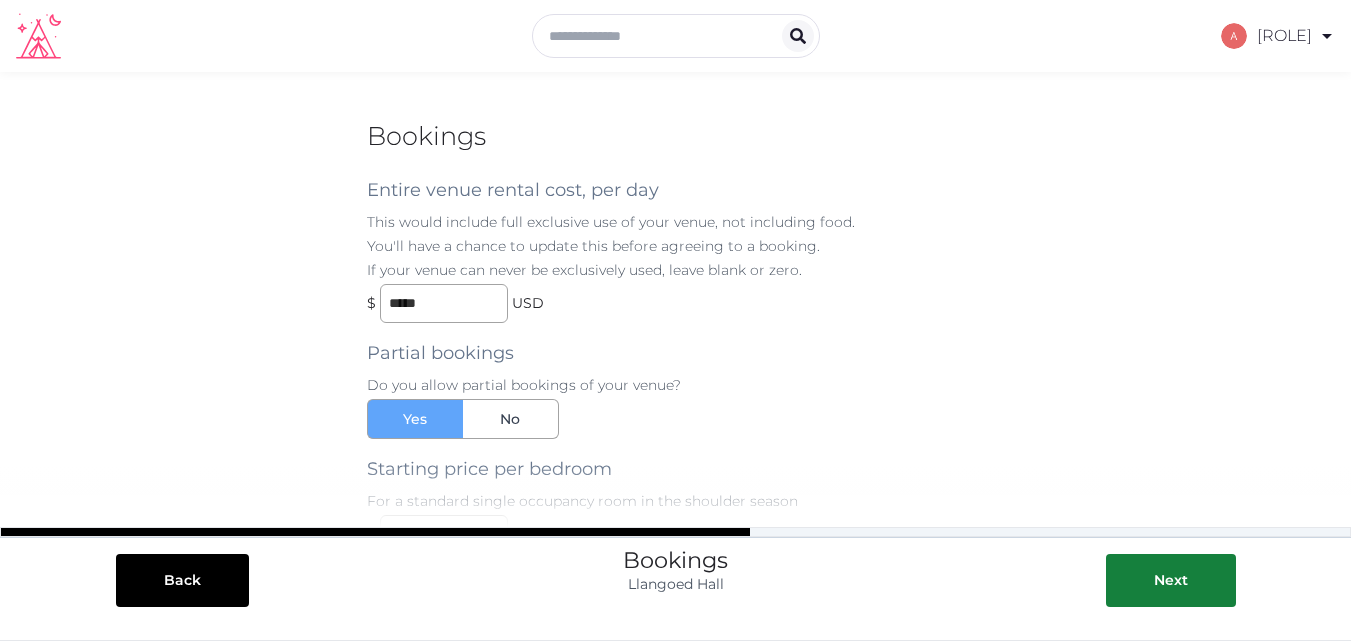 click on "Partial bookings Do you allow partial bookings of your venue? Yes No Starting price per bedroom For a standard single occupancy room in the shoulder season $ *** USD" at bounding box center [676, 438] 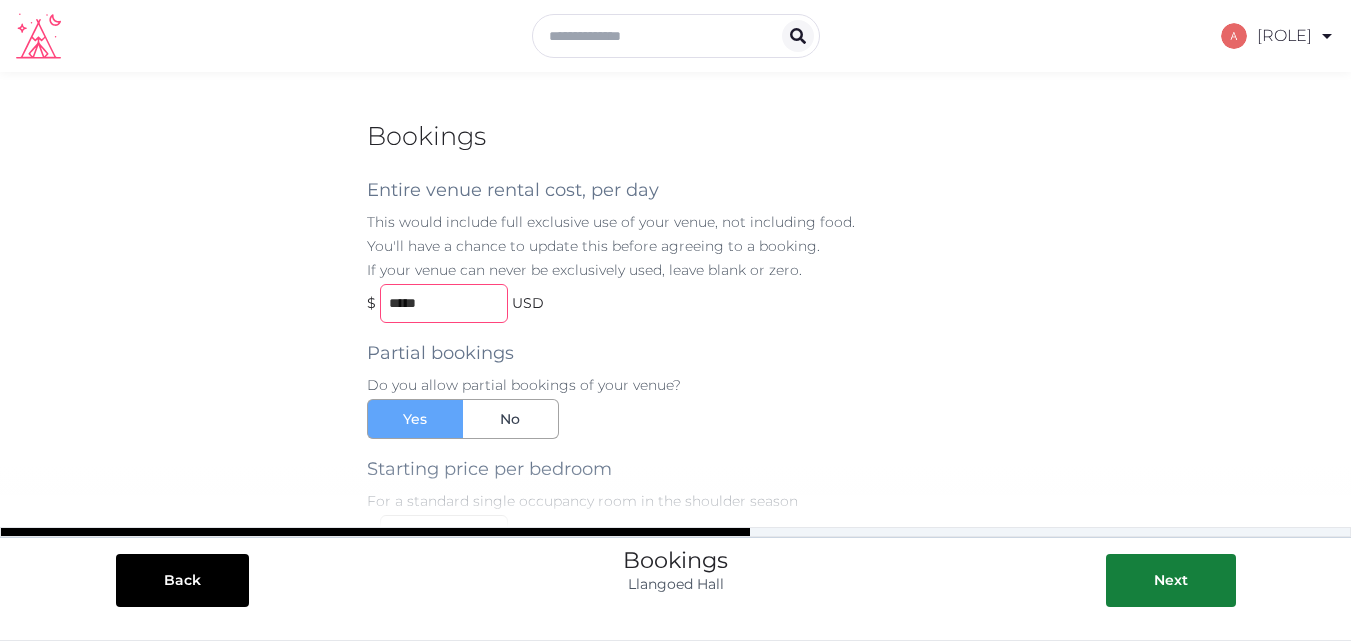 drag, startPoint x: 471, startPoint y: 306, endPoint x: 241, endPoint y: 315, distance: 230.17603 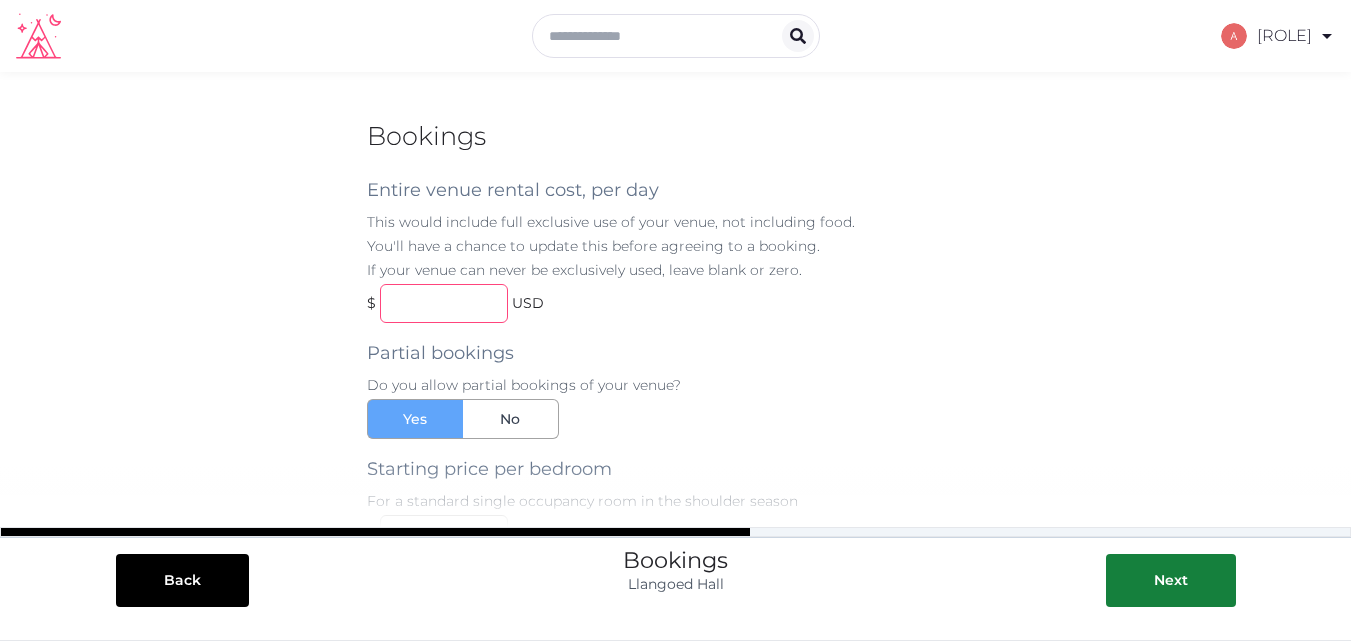 type 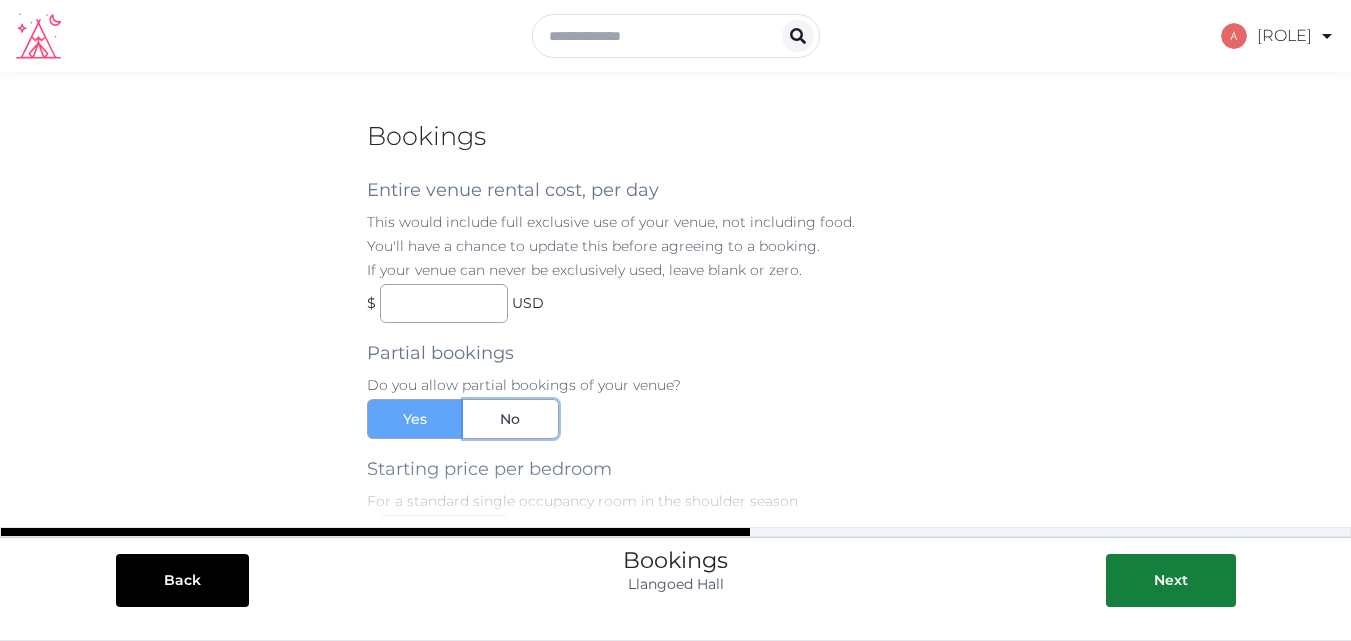 click on "No" at bounding box center [511, 419] 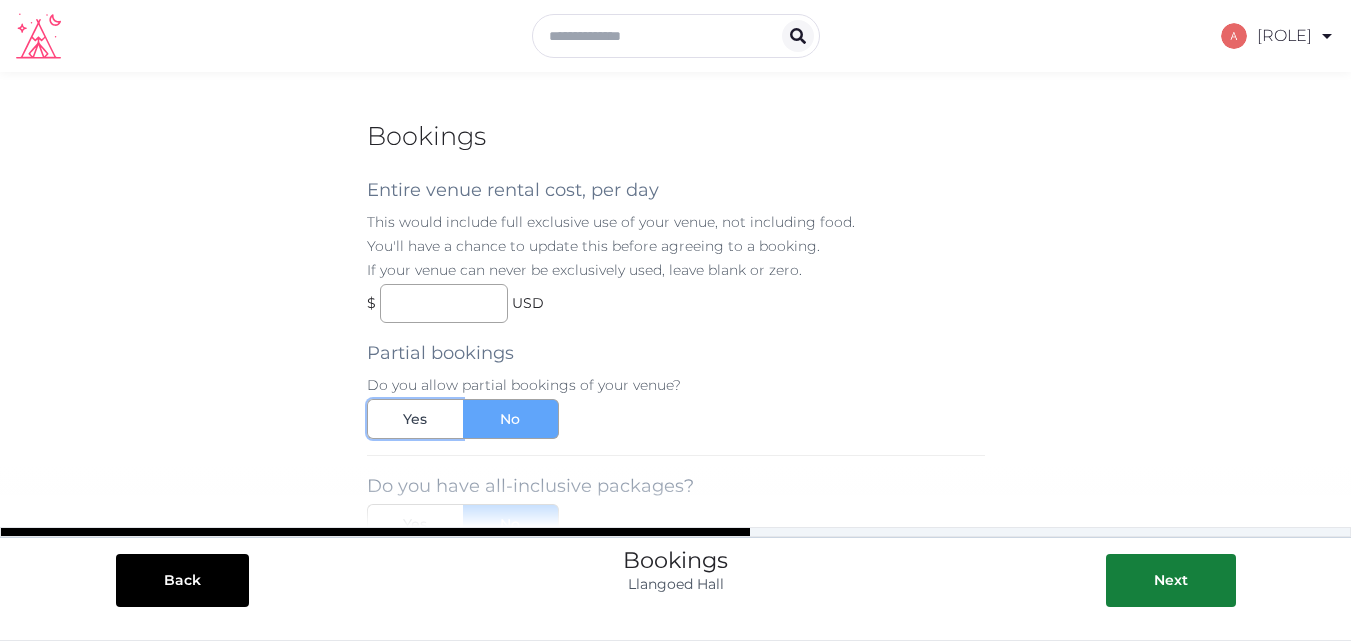 click on "Yes" at bounding box center [415, 419] 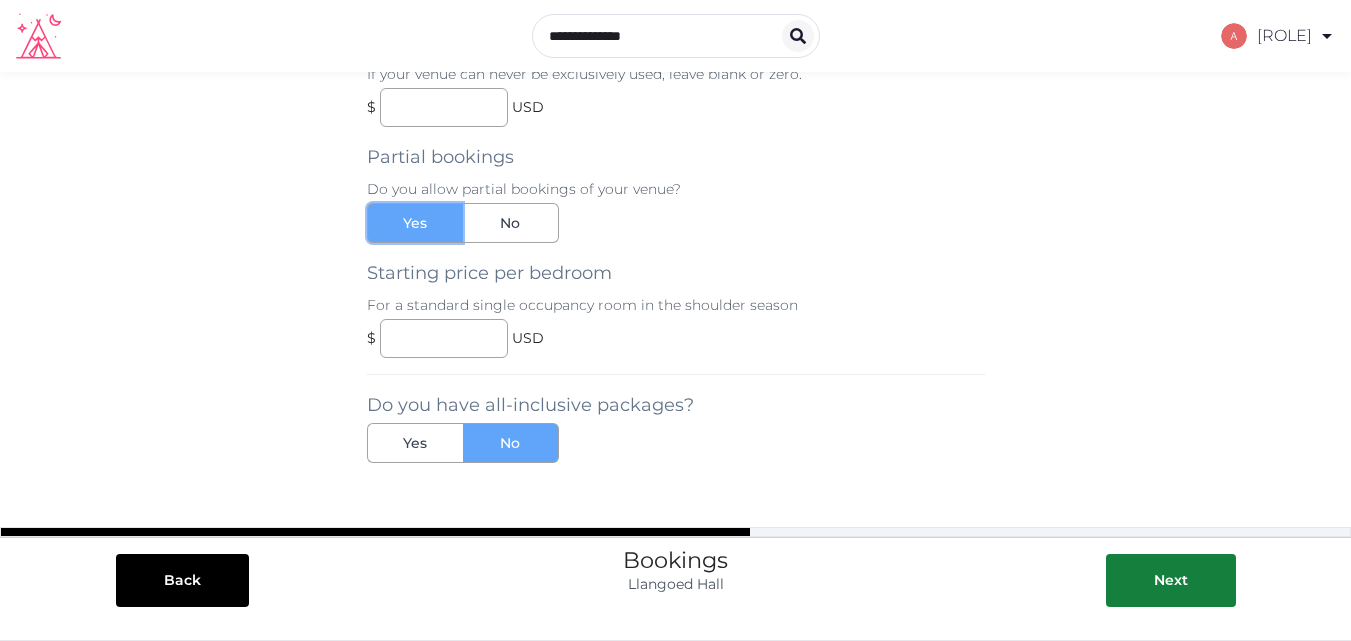scroll, scrollTop: 200, scrollLeft: 0, axis: vertical 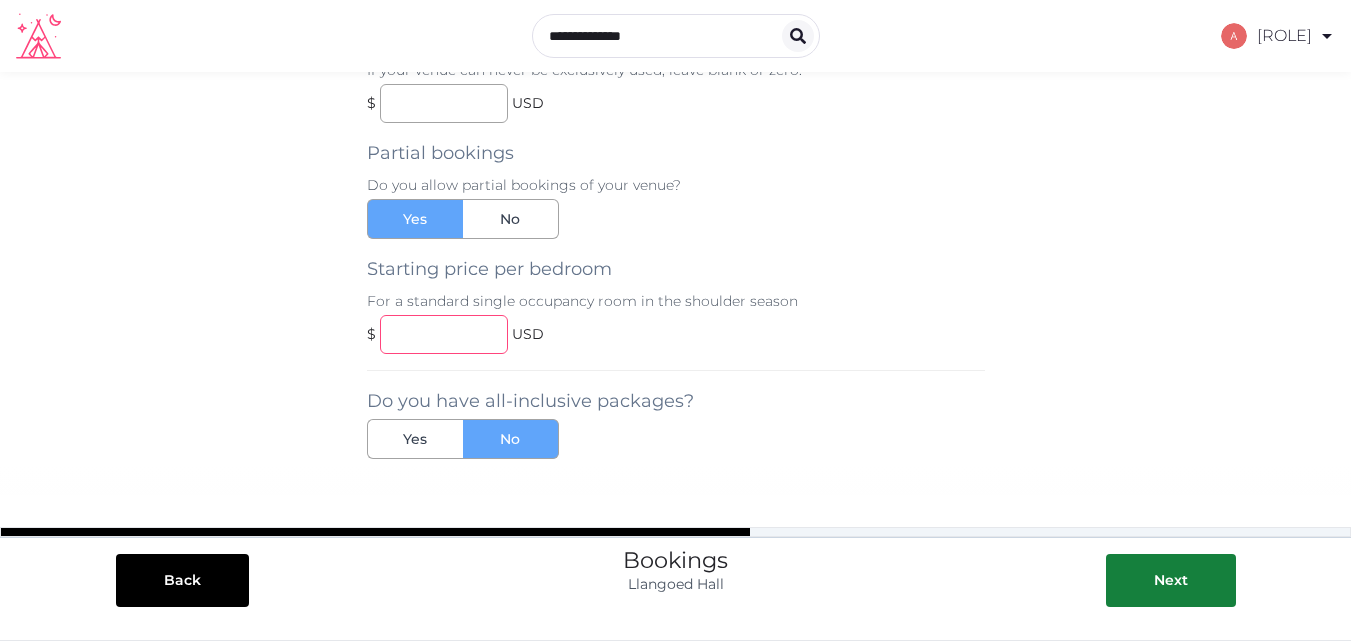 click at bounding box center (444, 334) 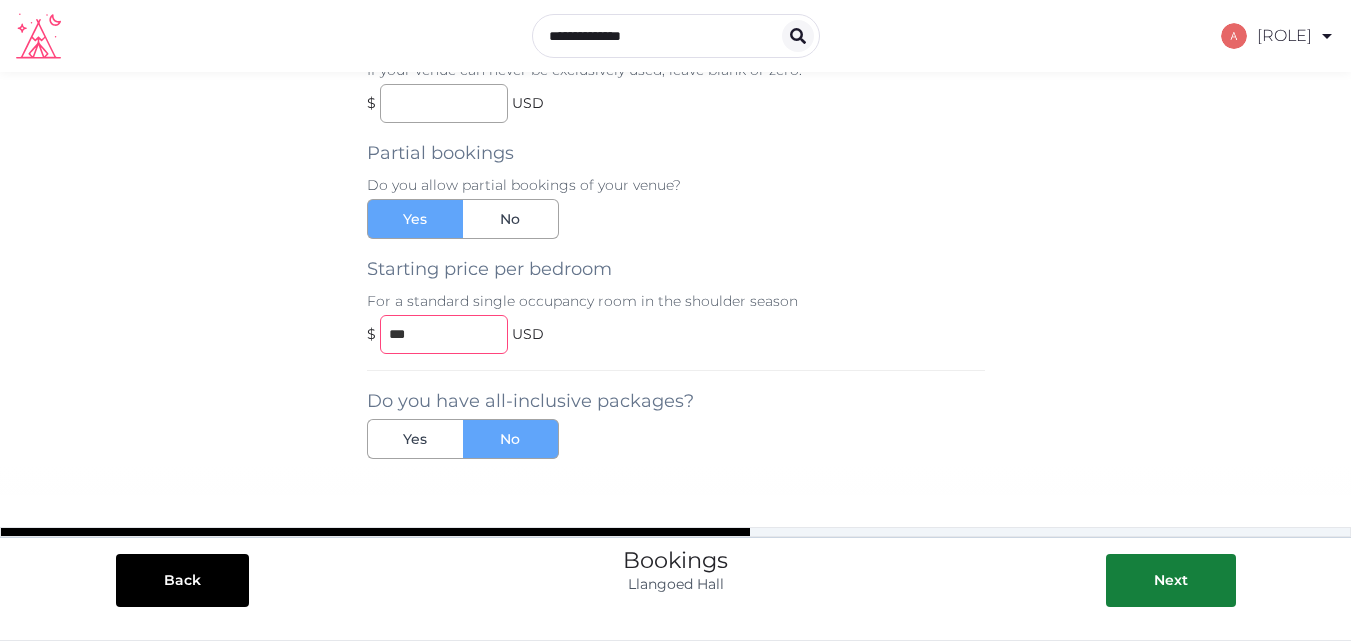 type on "***" 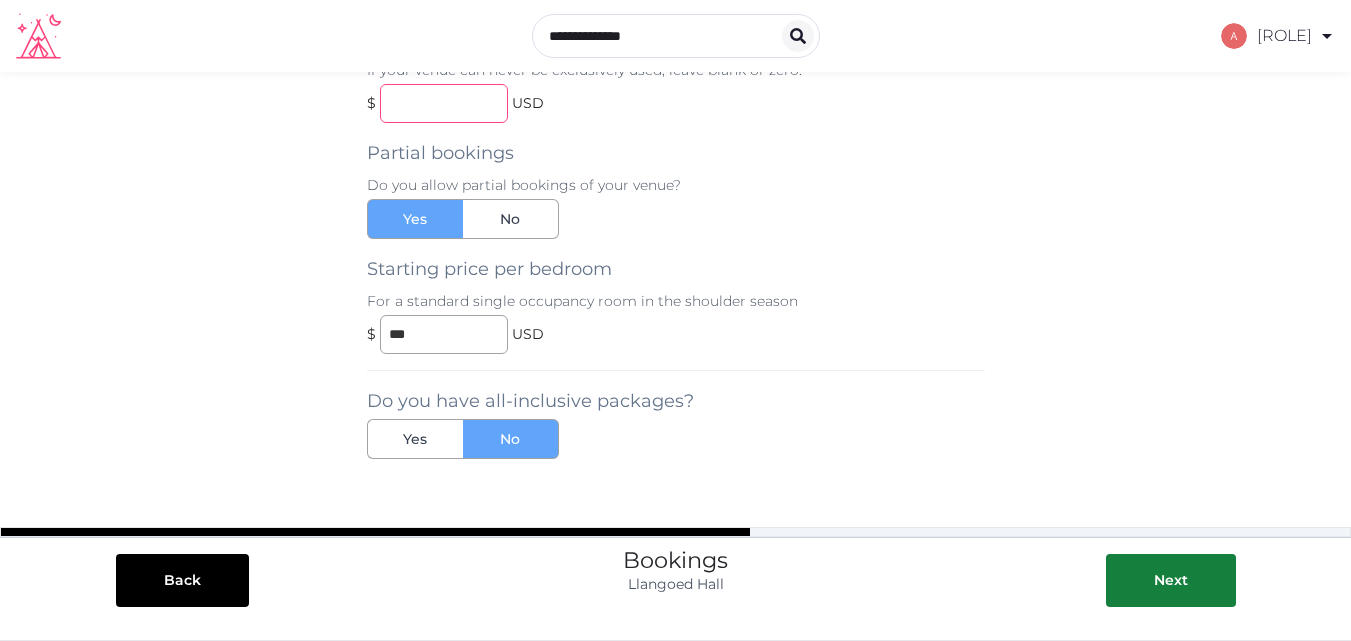 click at bounding box center (444, 103) 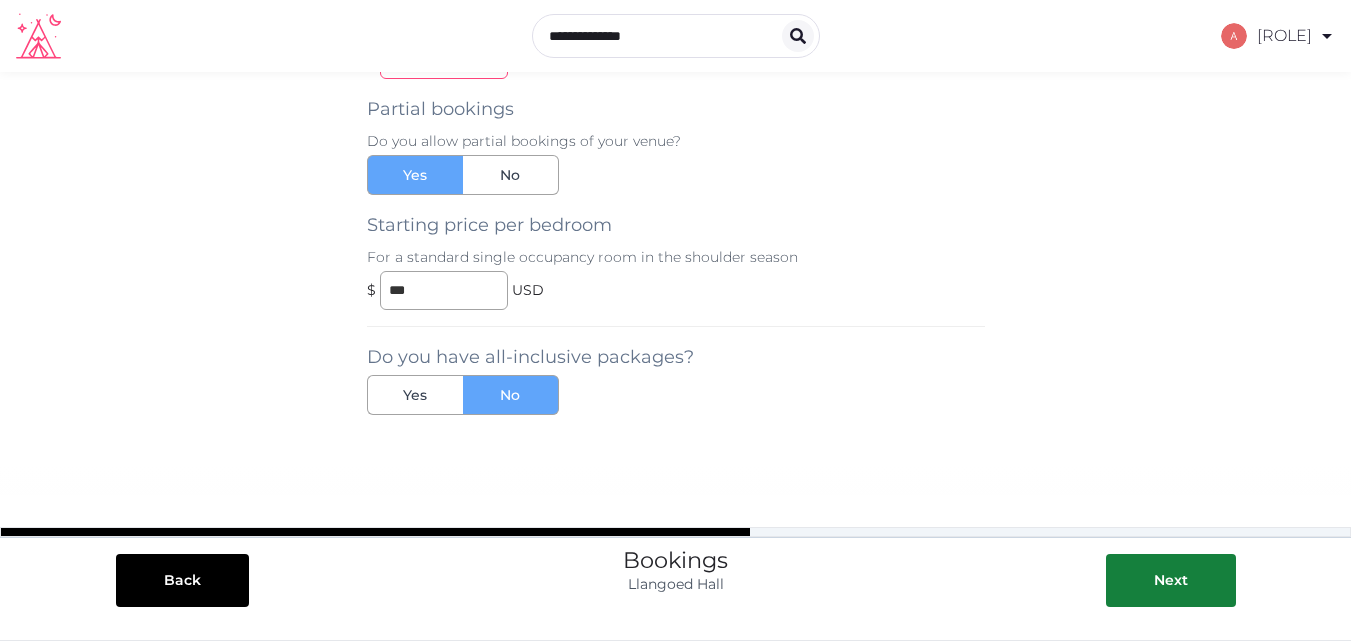 scroll, scrollTop: 267, scrollLeft: 0, axis: vertical 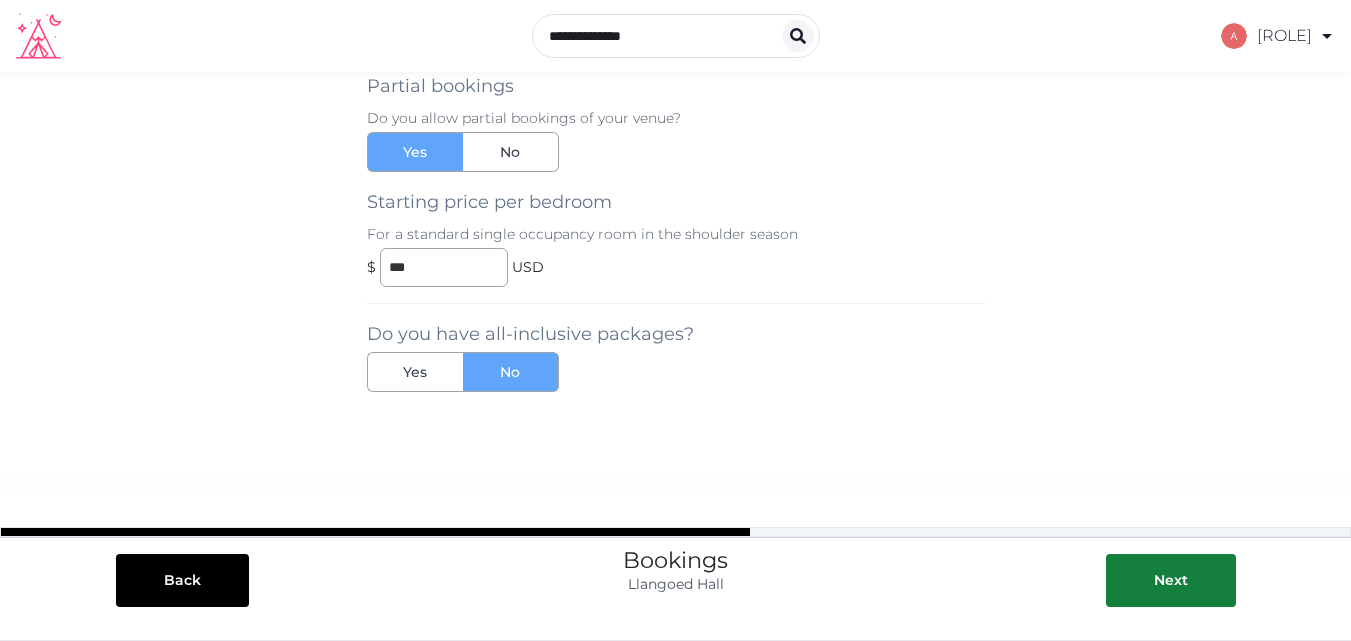 type on "*****" 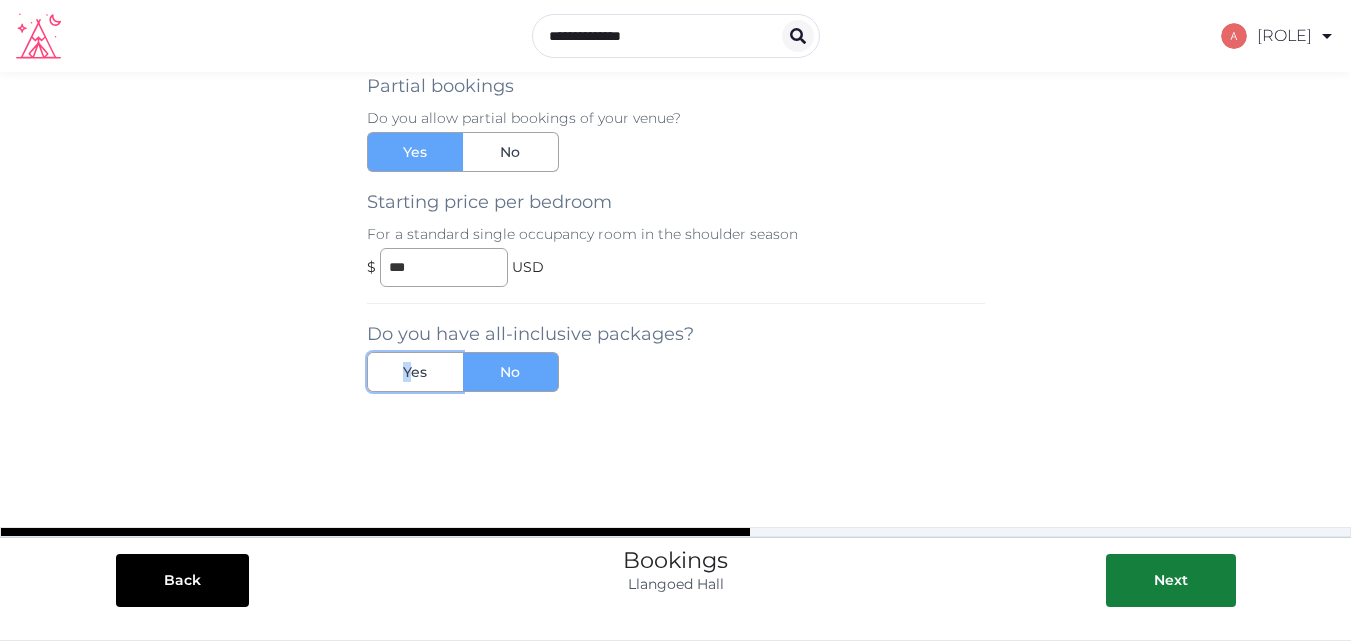 click on "Yes" at bounding box center [415, 372] 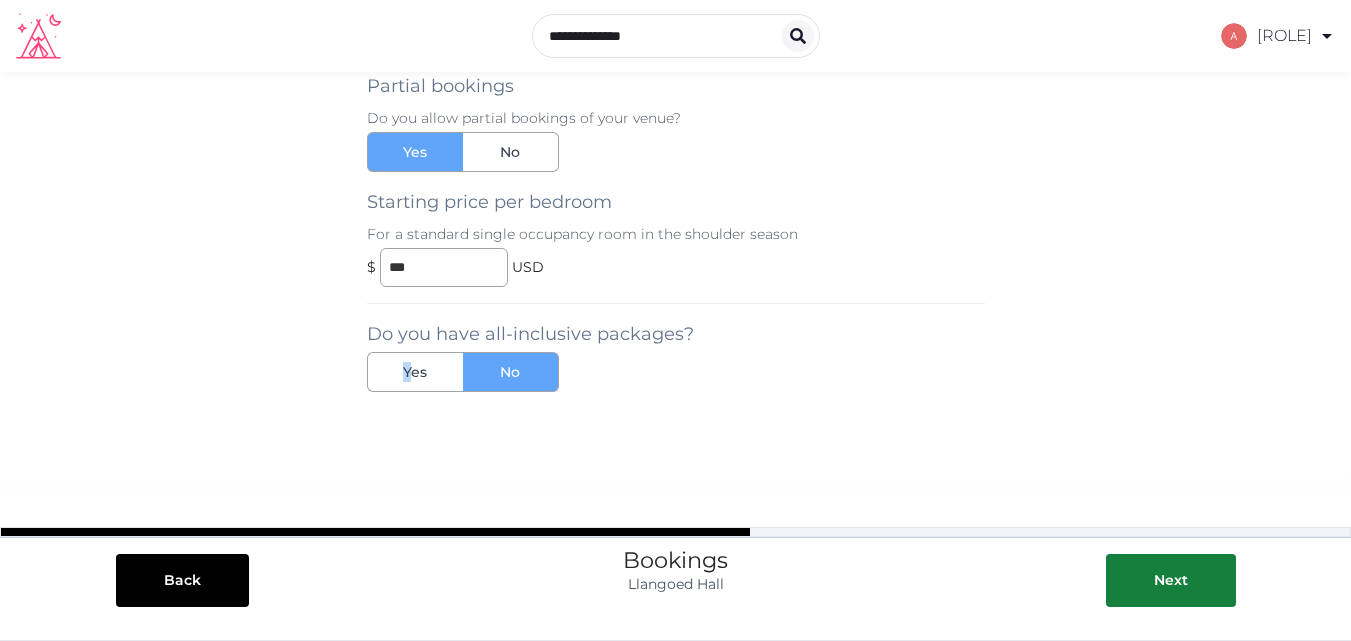 click on "Bookings Entire venue rental cost, per day This would include full exclusive use of your venue, not including food. You'll have a chance to update this before agreeing to a booking. If your venue can never be exclusively used, leave blank or zero. $ ***** USD Partial bookings Do you allow partial bookings of your venue? Yes No Starting price per bedroom For a standard single occupancy room in the shoulder season $ *** USD Do you have all-inclusive packages? Yes No" at bounding box center (676, 127) 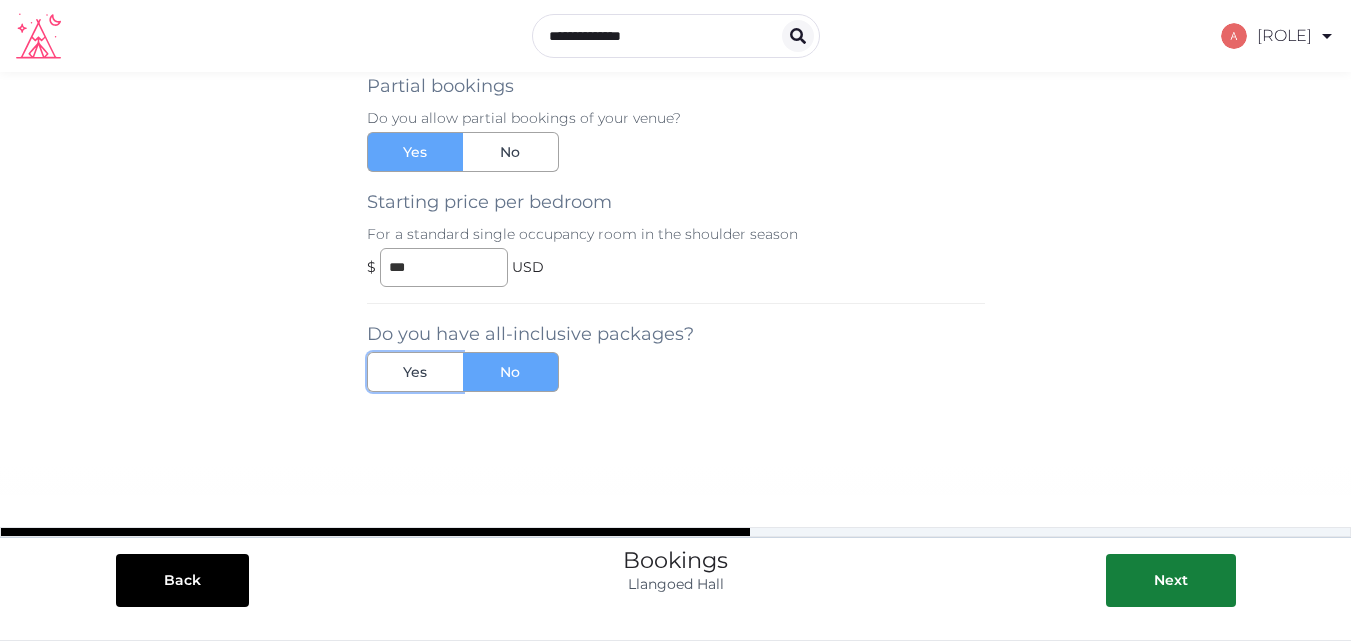 click on "Yes" at bounding box center (415, 372) 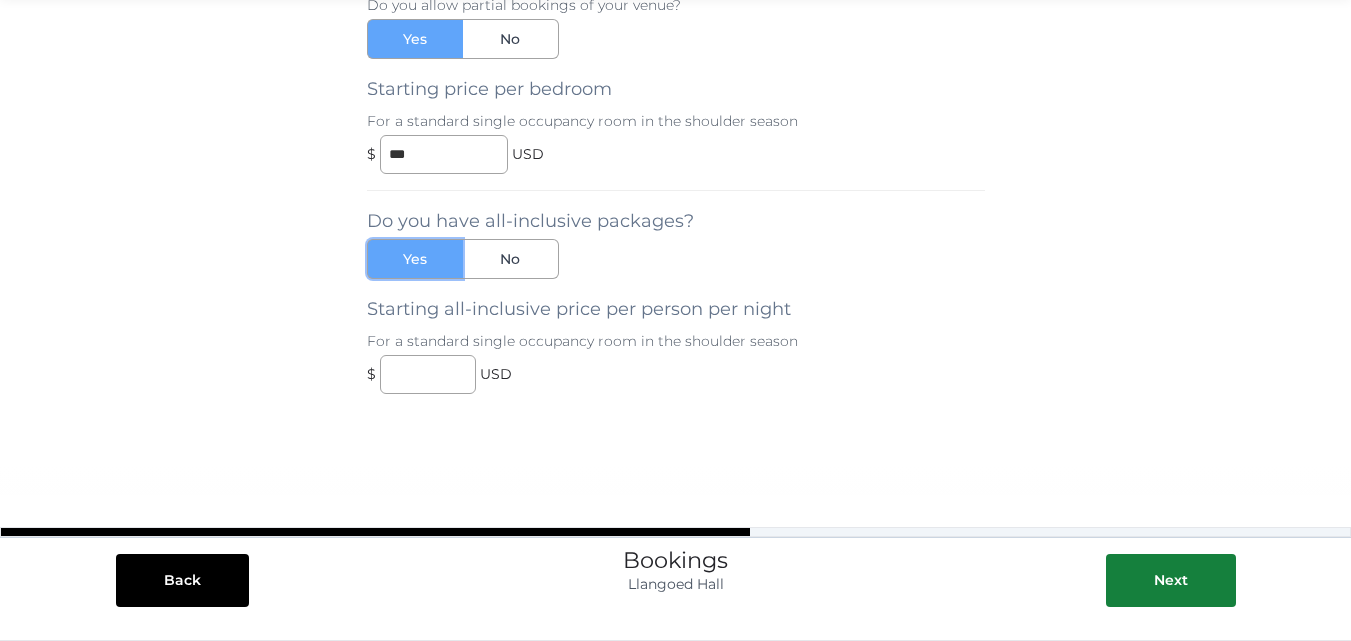scroll, scrollTop: 382, scrollLeft: 0, axis: vertical 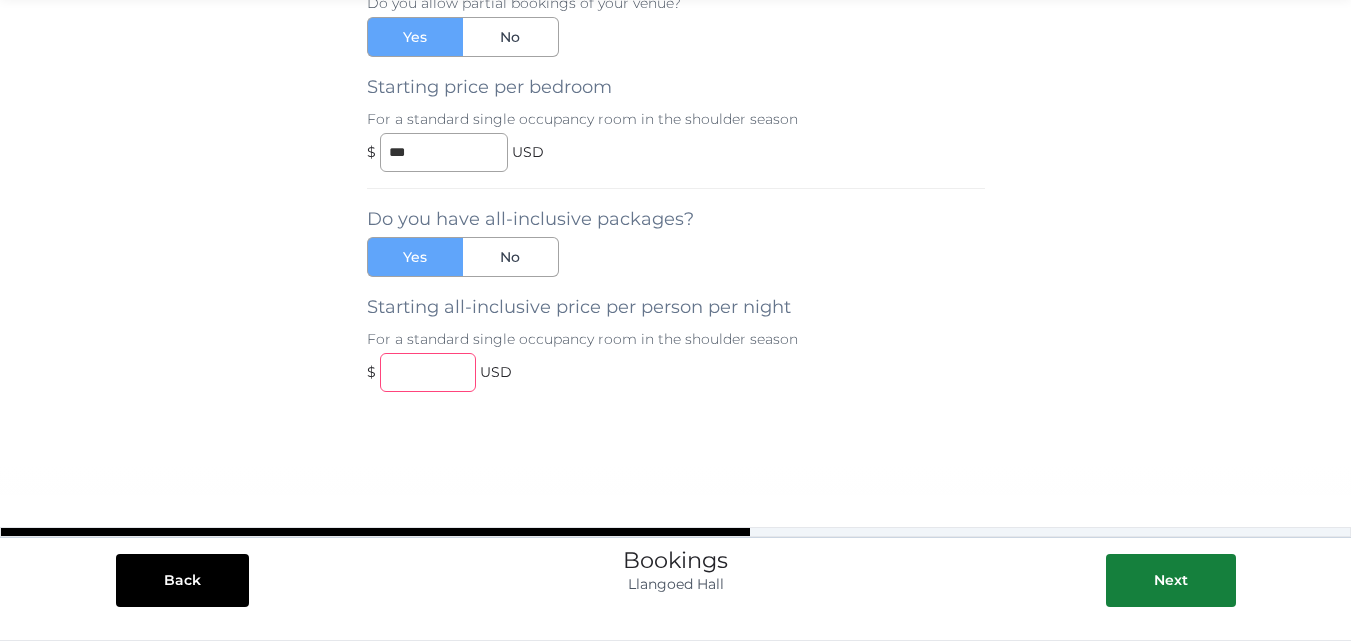 click at bounding box center [428, 372] 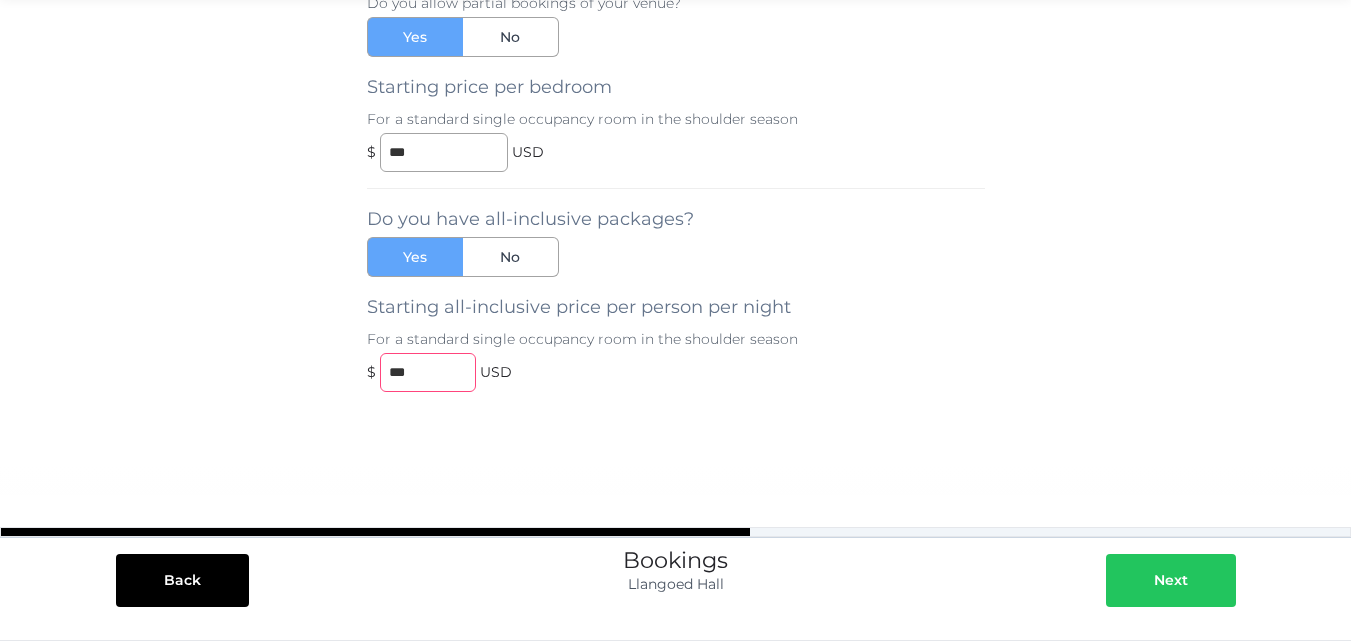 type on "***" 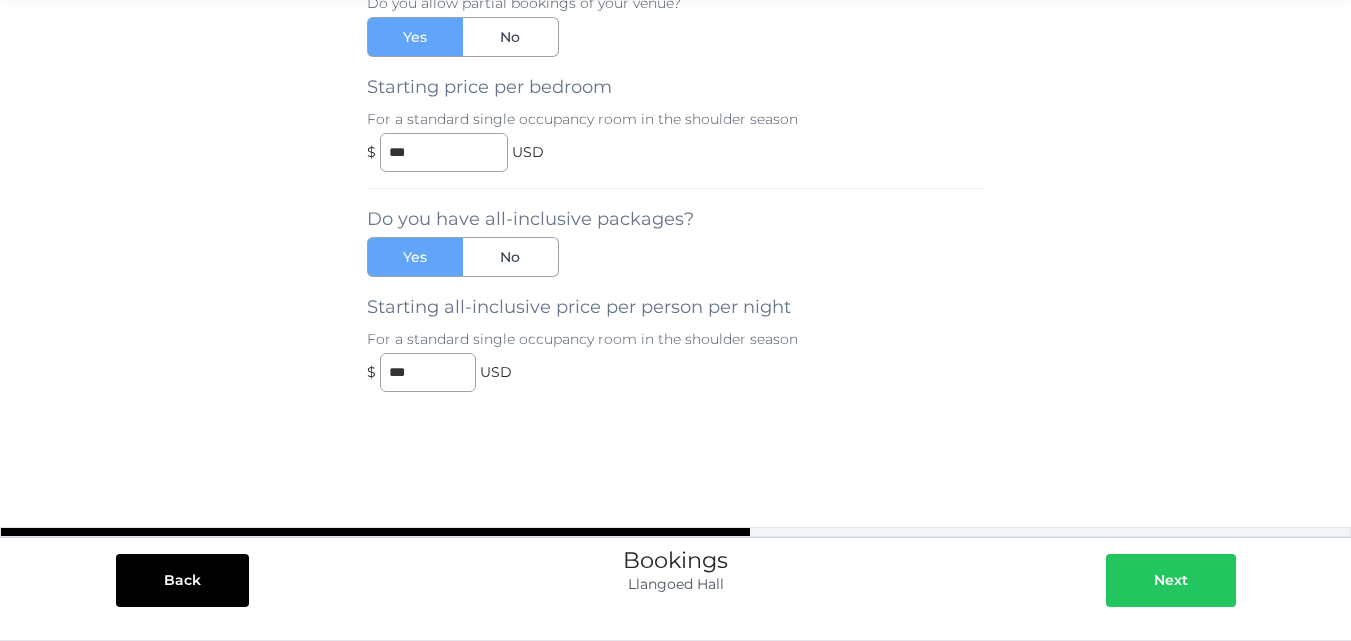click on "Next" at bounding box center [1171, 580] 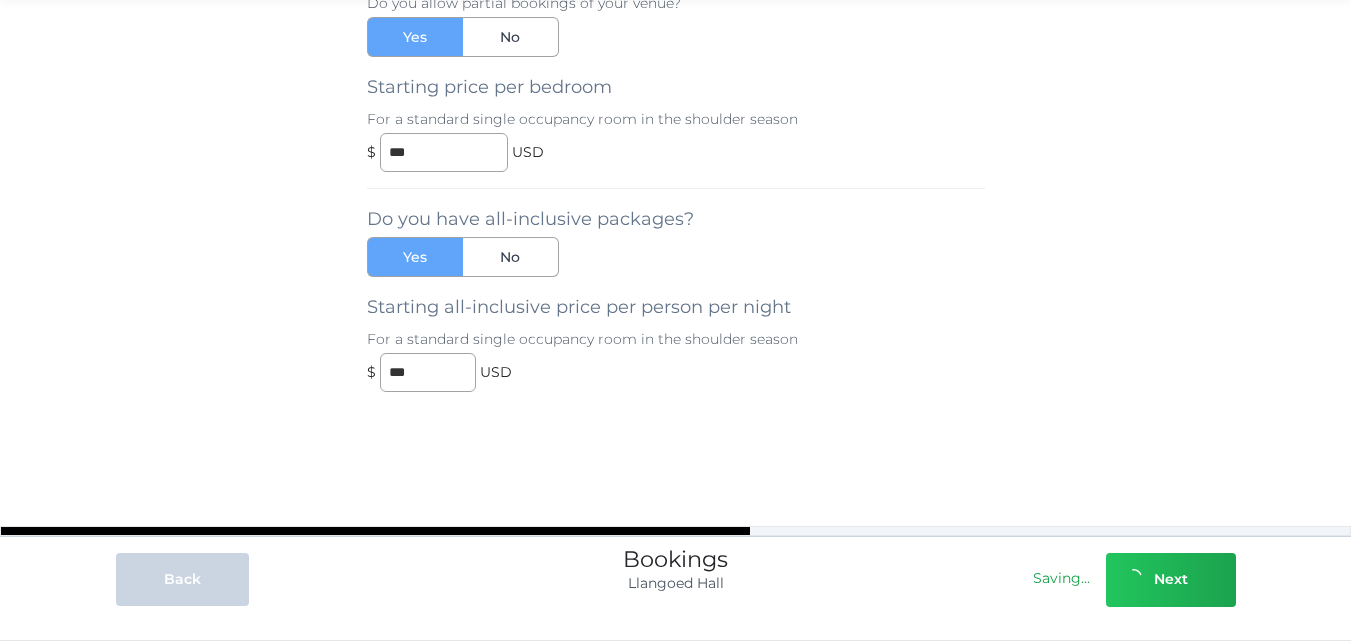 scroll, scrollTop: 0, scrollLeft: 0, axis: both 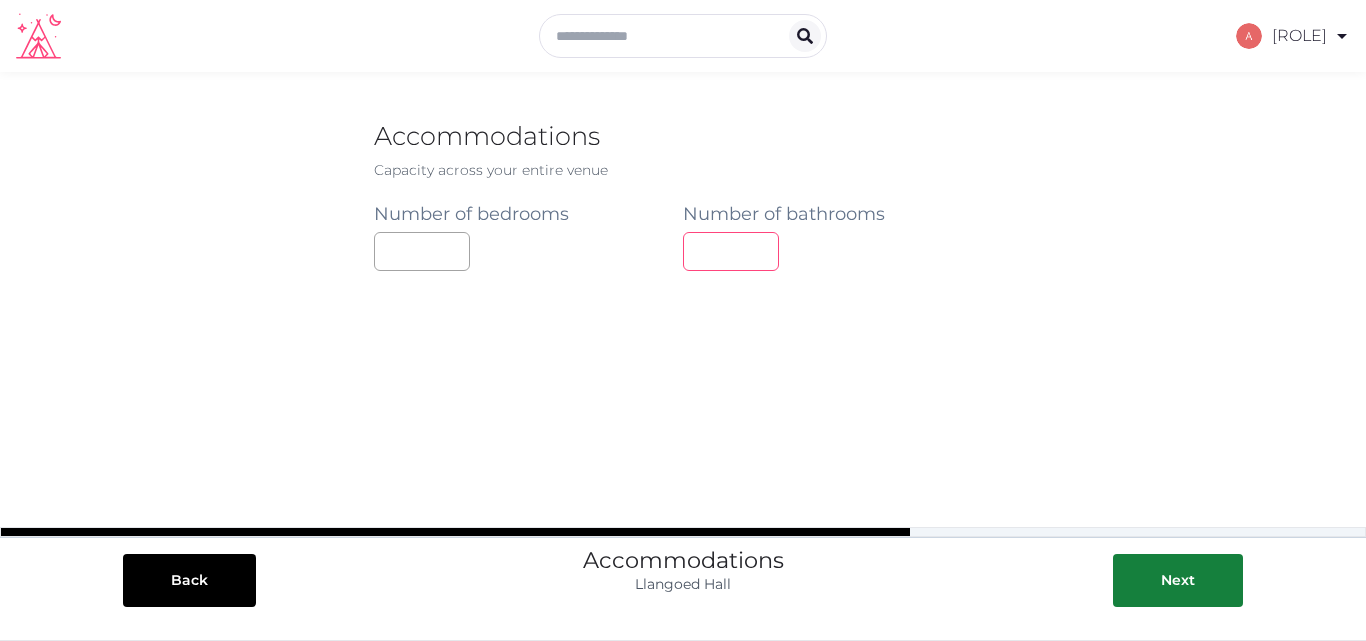 click on "*" at bounding box center (731, 251) 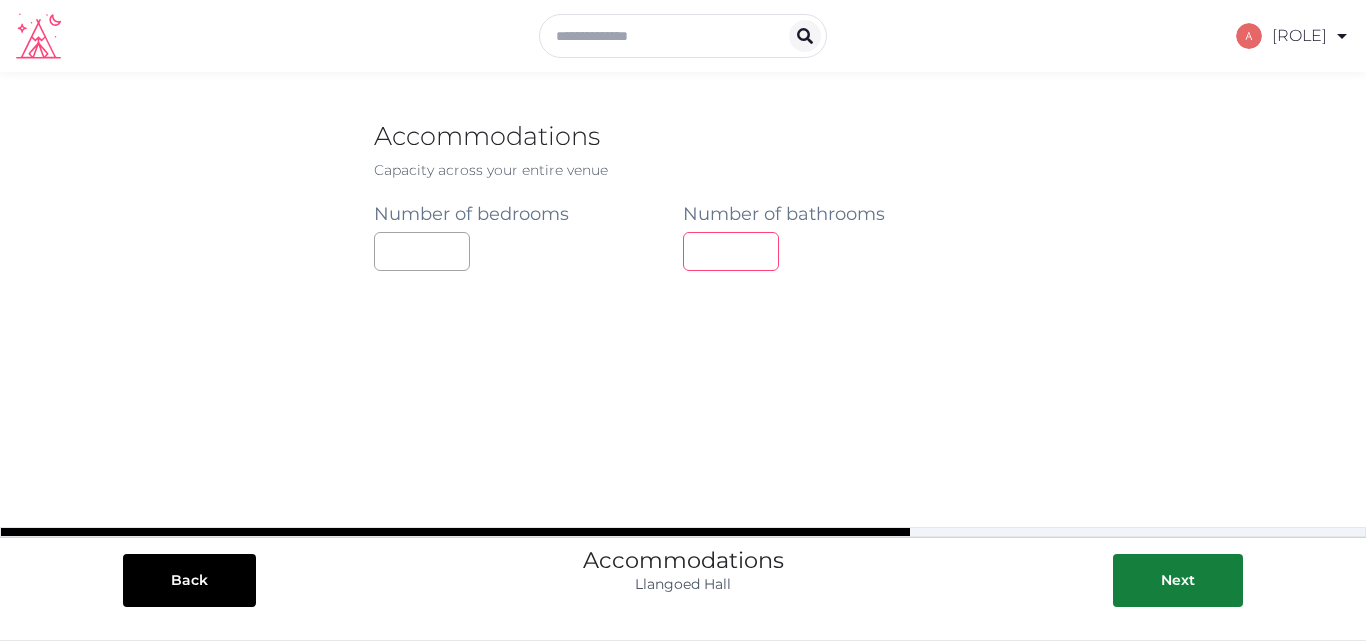click on "*" at bounding box center (731, 251) 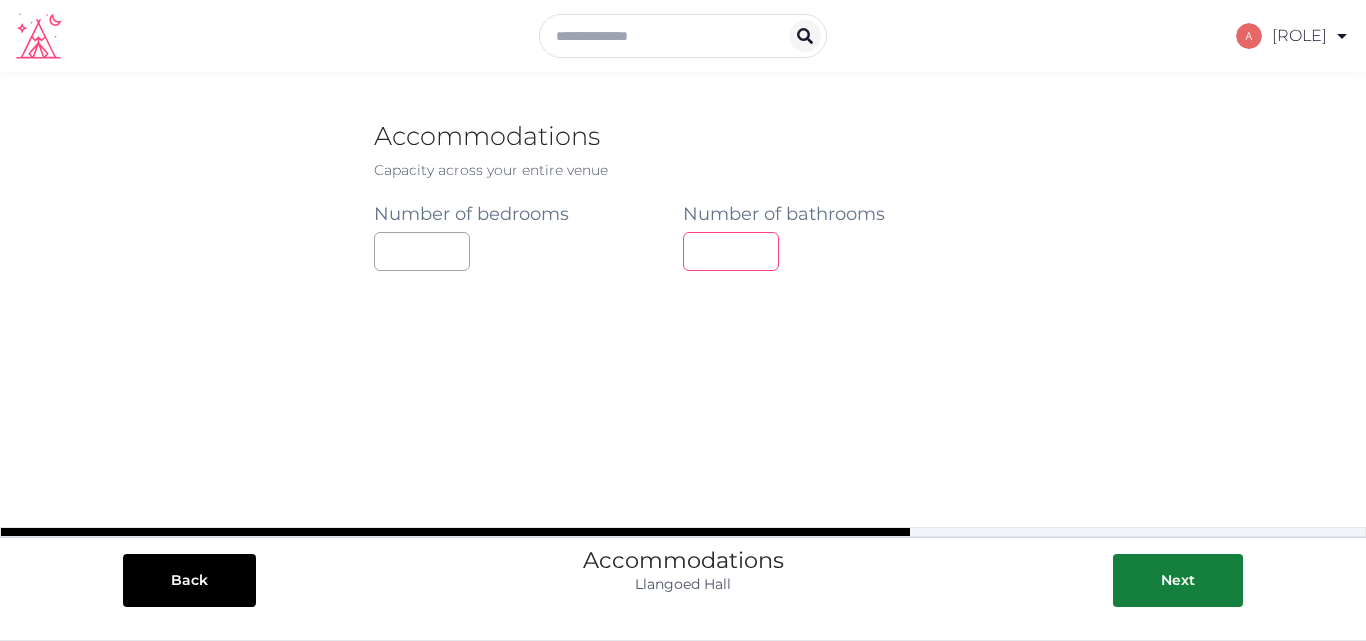 click on "**" at bounding box center [731, 251] 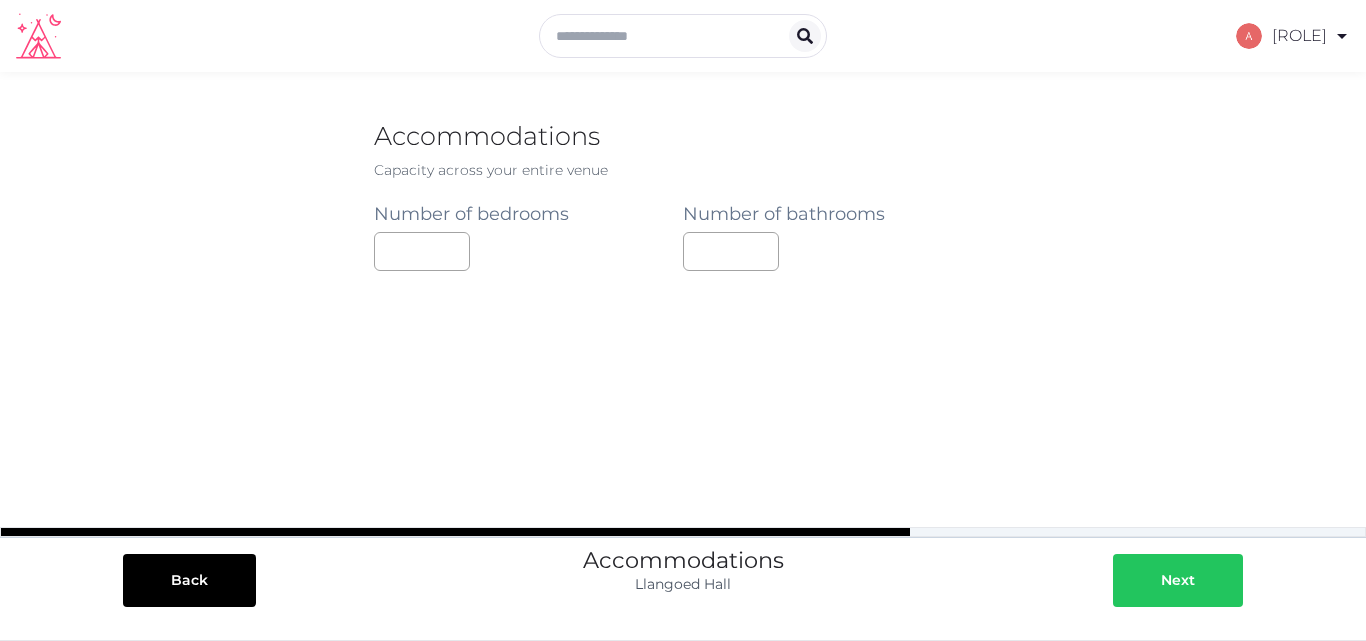 click on "Next" at bounding box center [1178, 580] 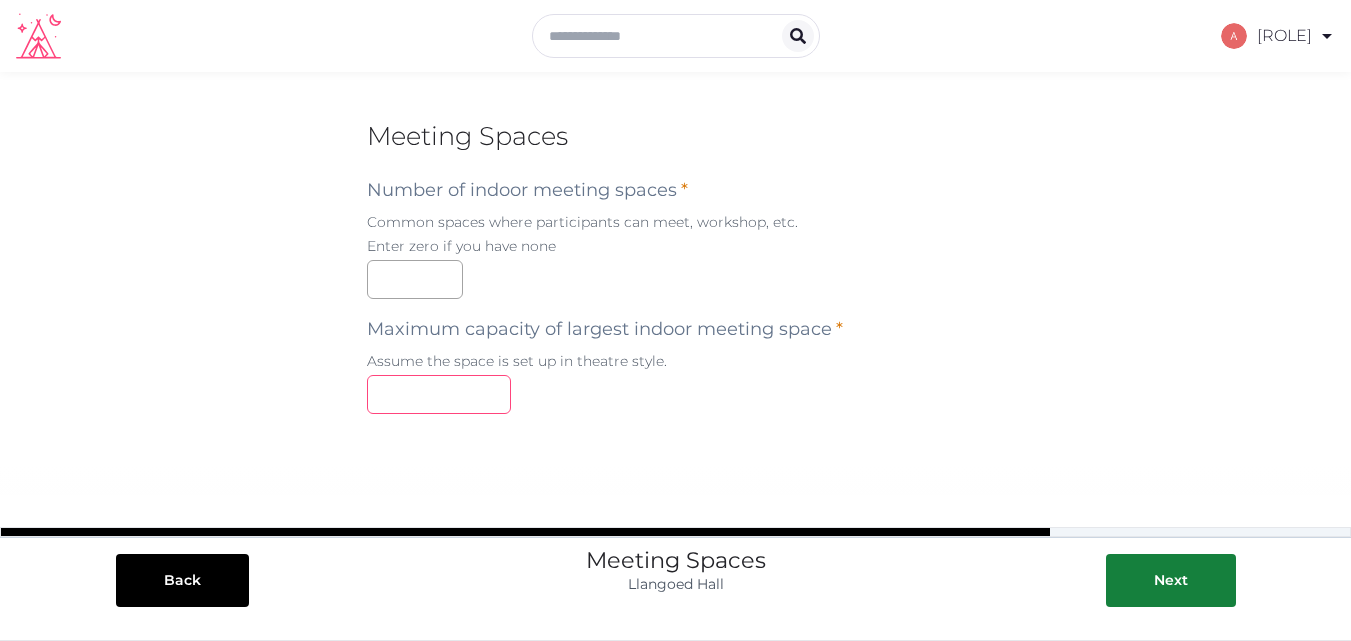 click at bounding box center [439, 394] 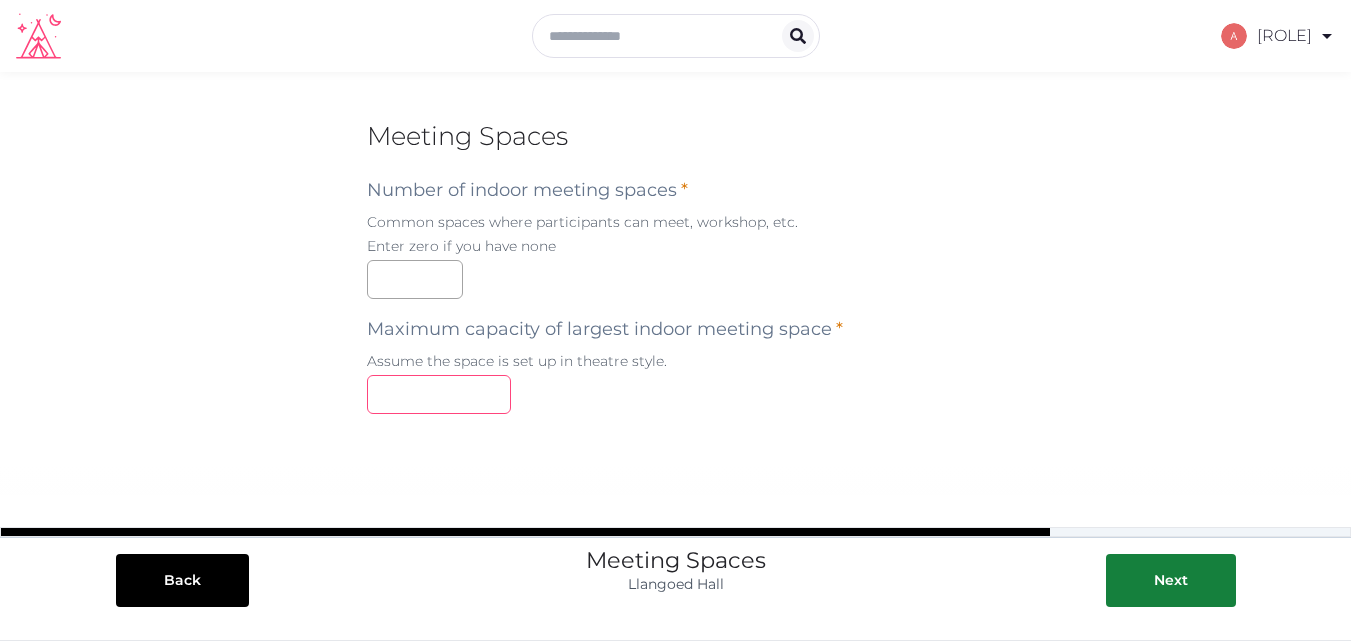 type on "*" 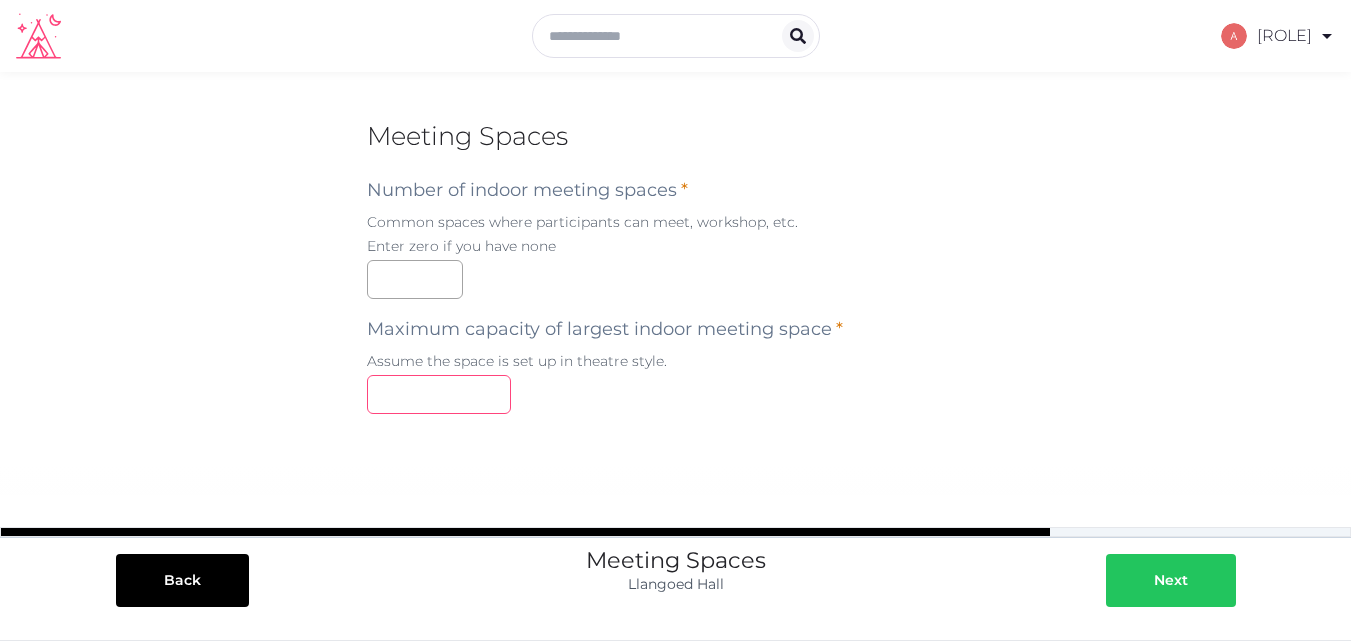 type on "***" 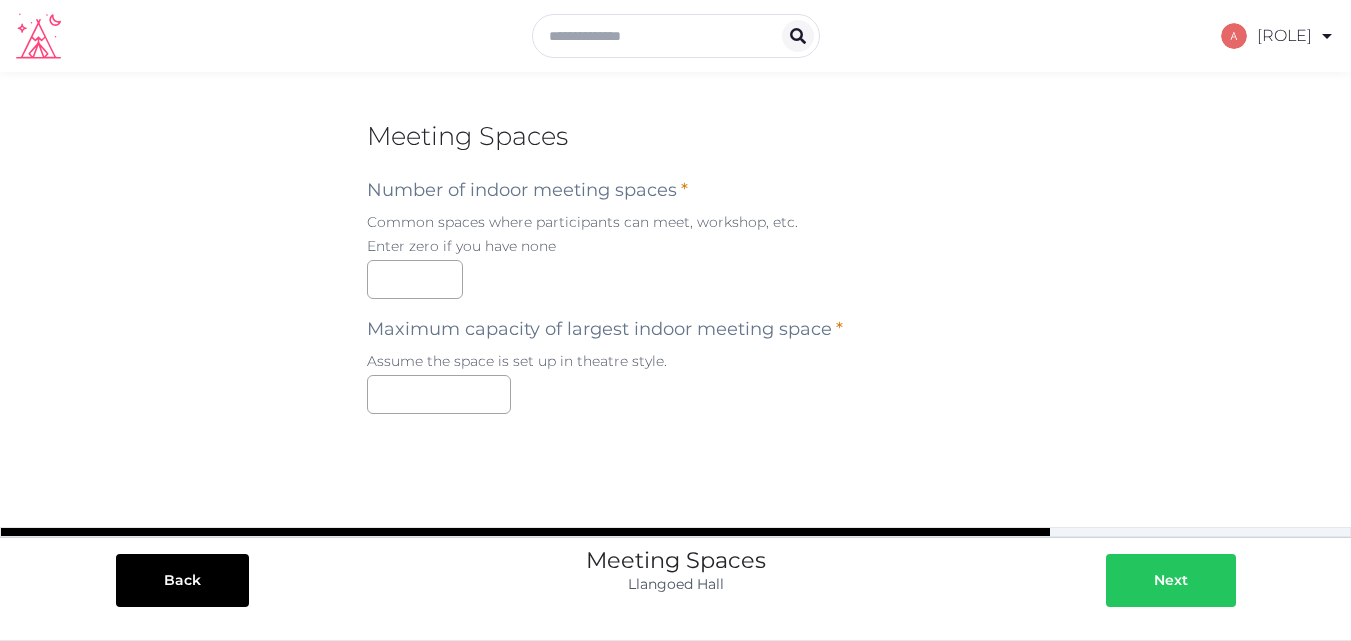 click at bounding box center [1134, 580] 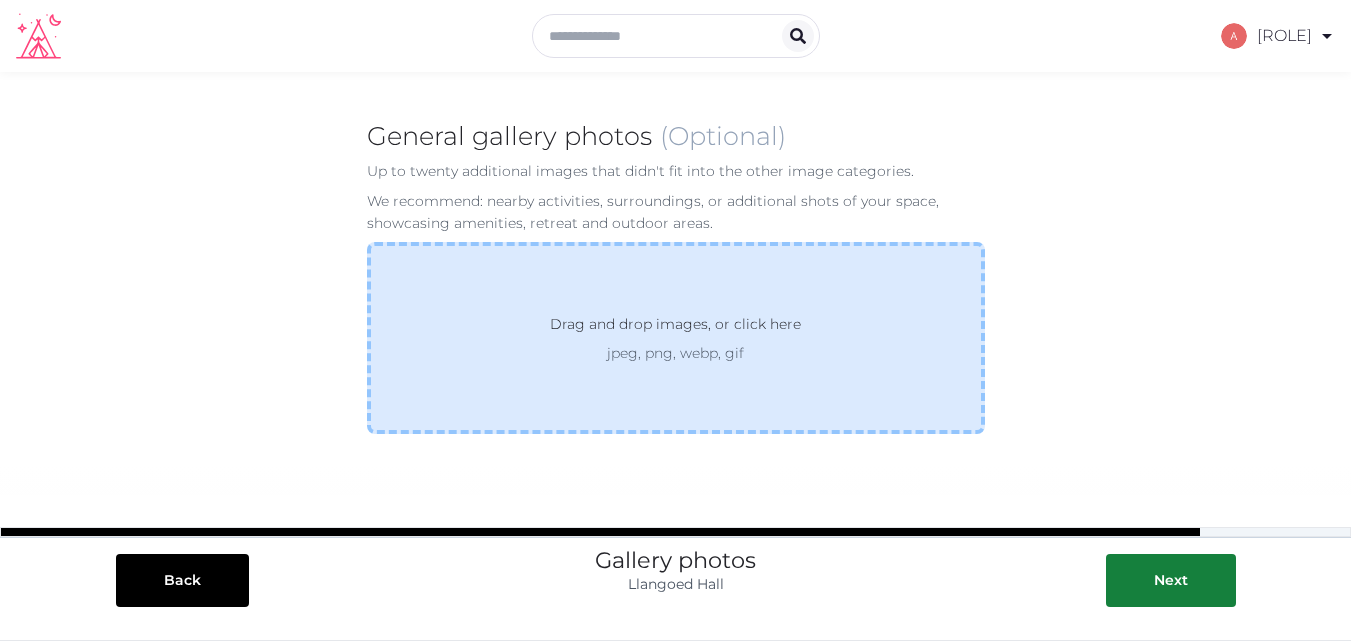 click on "Drag and drop images, or click here jpeg, png, webp, gif" at bounding box center (676, 338) 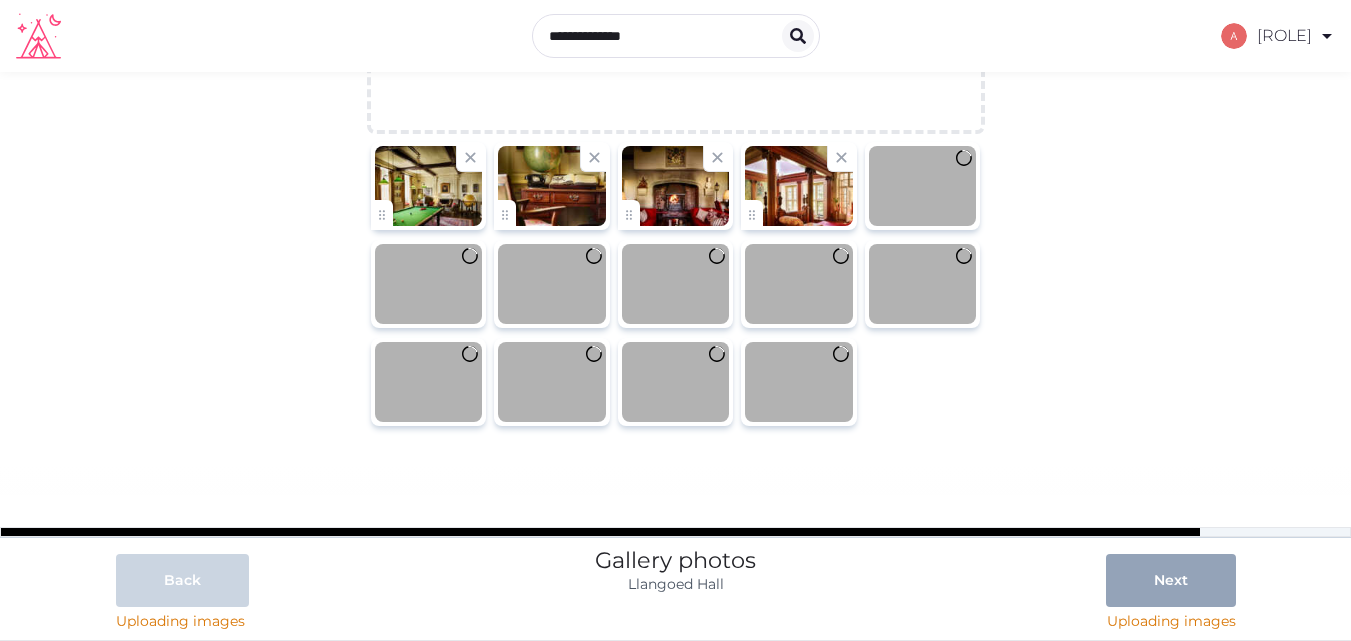 scroll, scrollTop: 200, scrollLeft: 0, axis: vertical 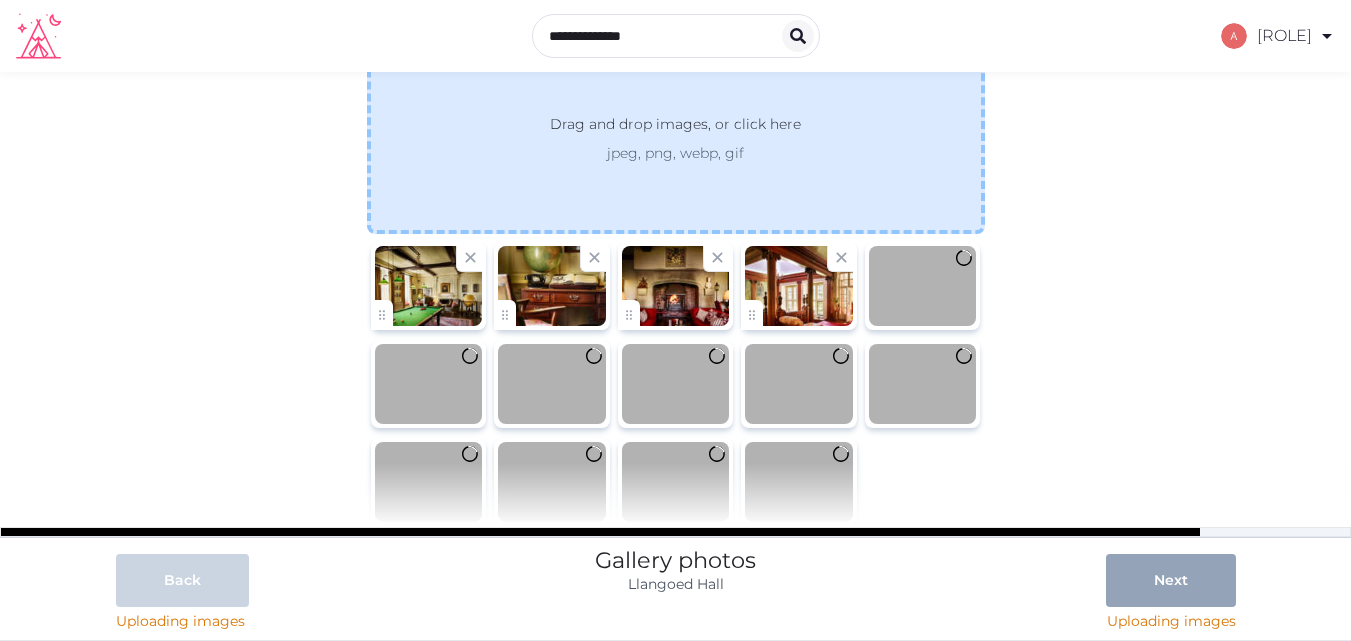 click on "Drag and drop images, or click here" at bounding box center (675, 128) 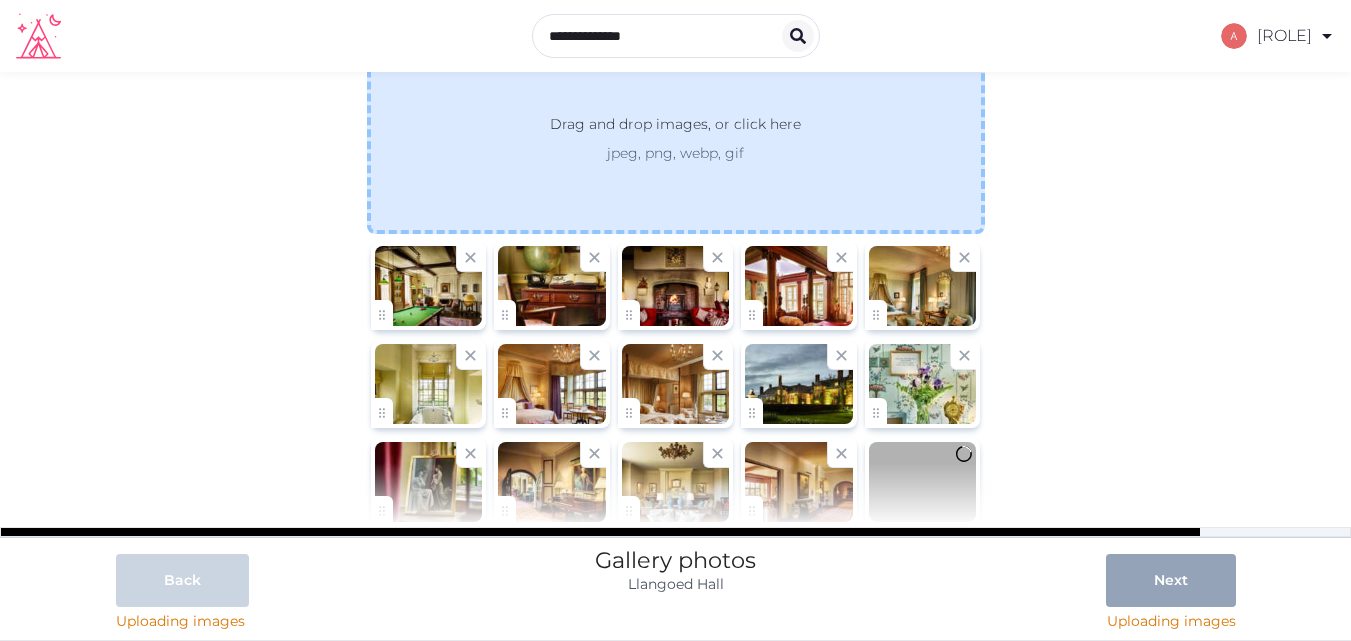 click on "Drag and drop images, or click here" at bounding box center (675, 128) 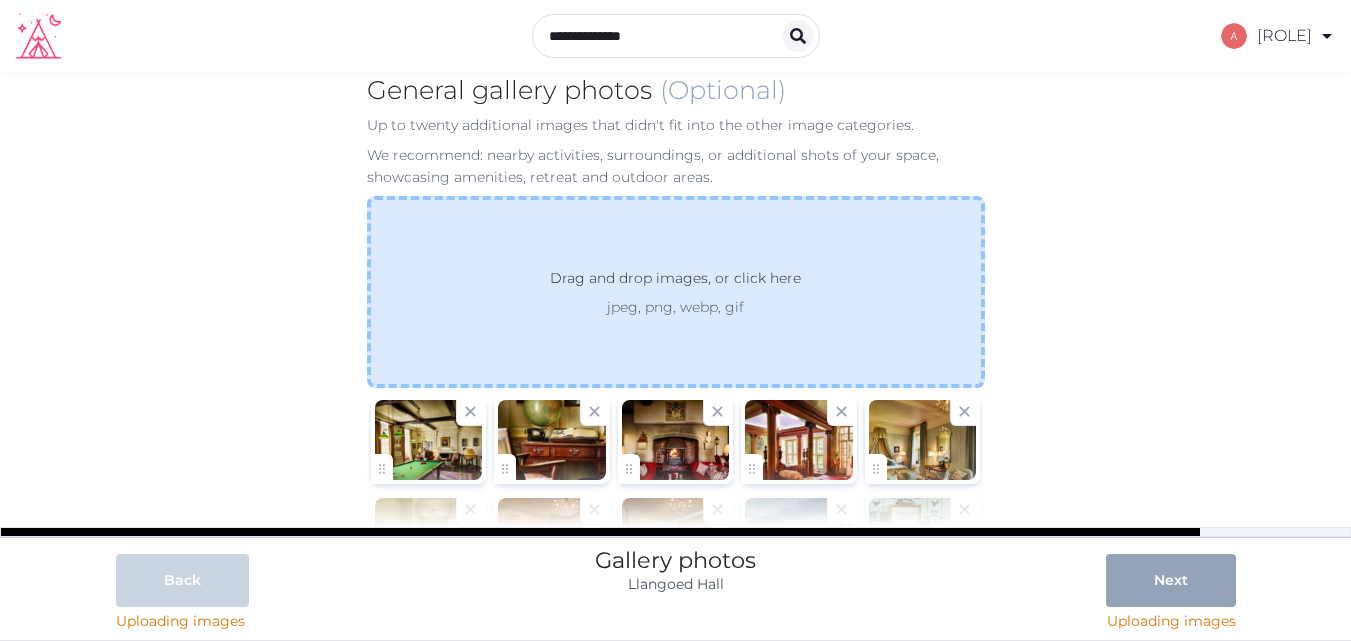 scroll, scrollTop: 38, scrollLeft: 0, axis: vertical 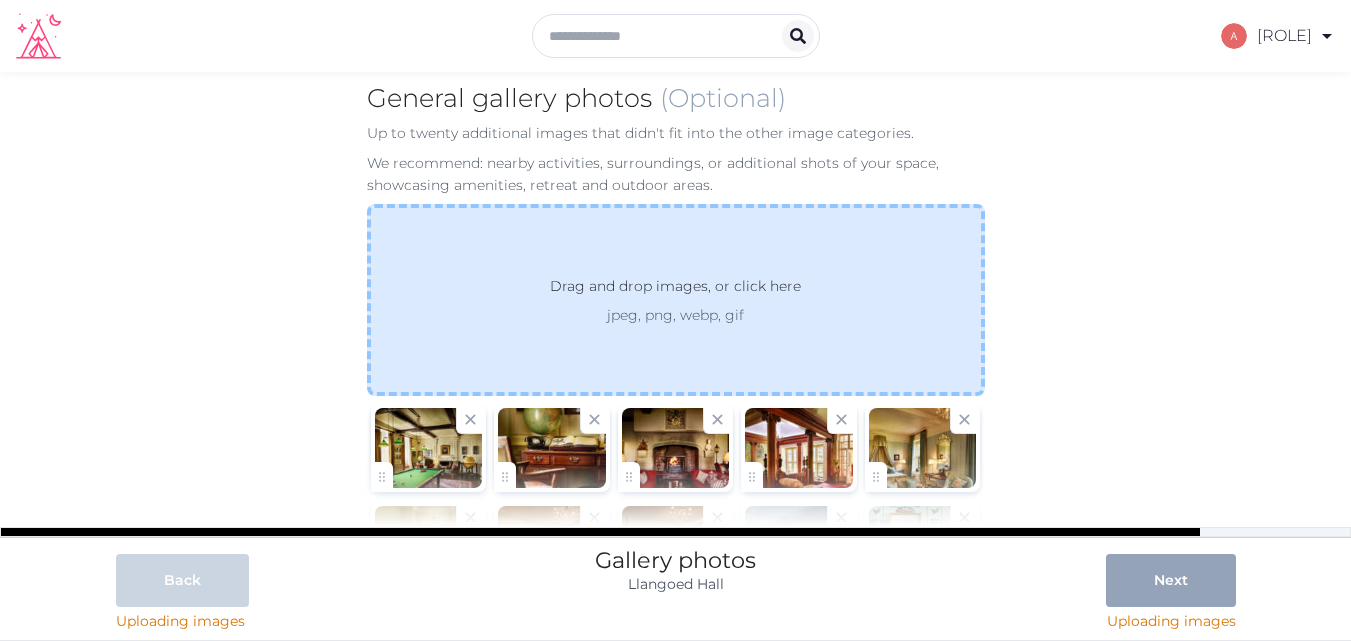 click on "Drag and drop images, or click here" at bounding box center [675, 290] 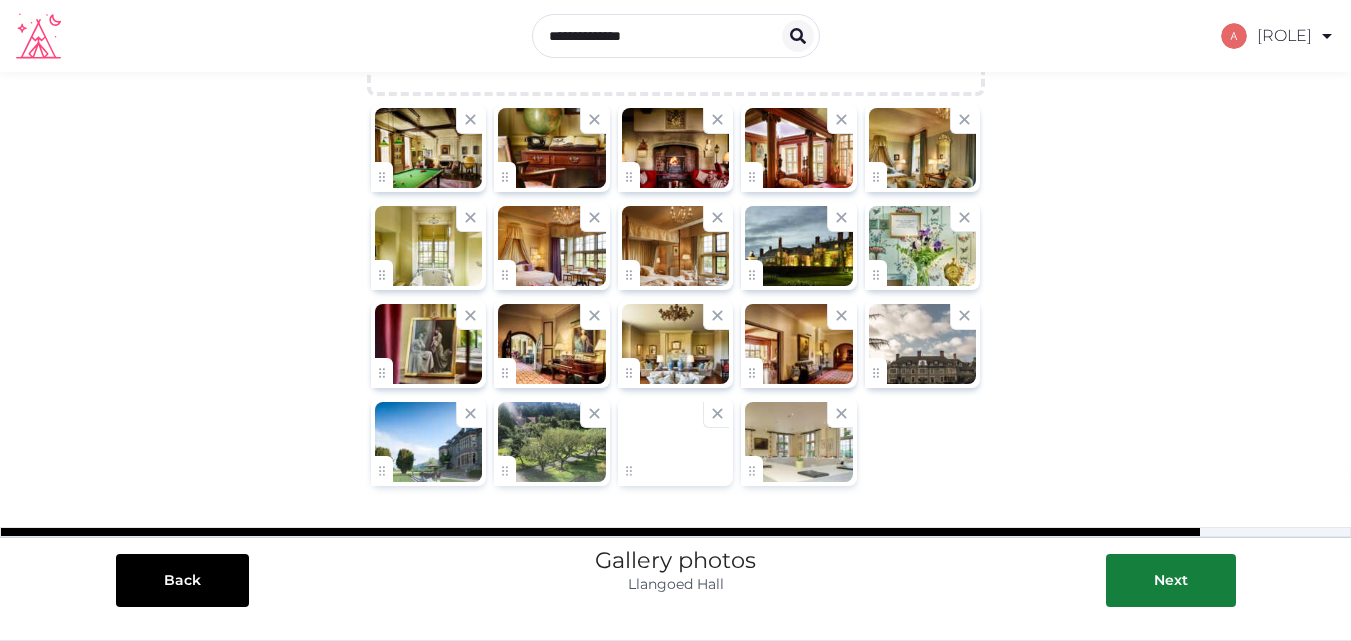 scroll, scrollTop: 238, scrollLeft: 0, axis: vertical 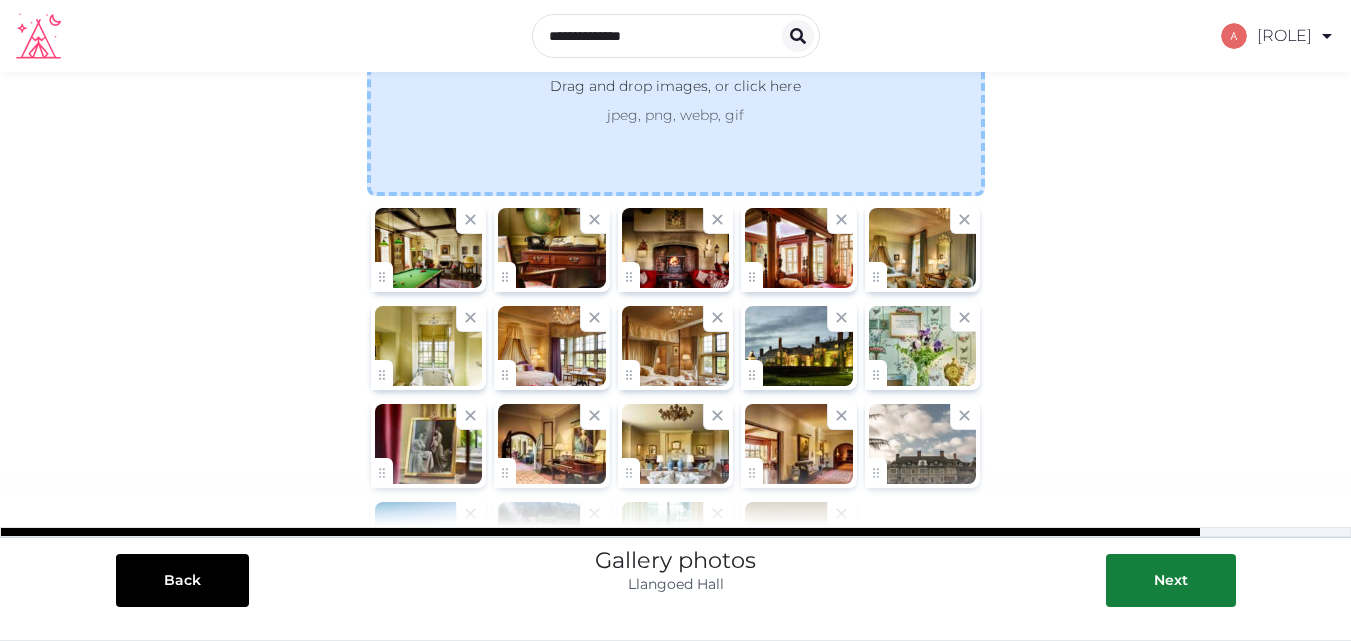 click on "Drag and drop images, or click here jpeg, png, webp, gif" at bounding box center (676, 100) 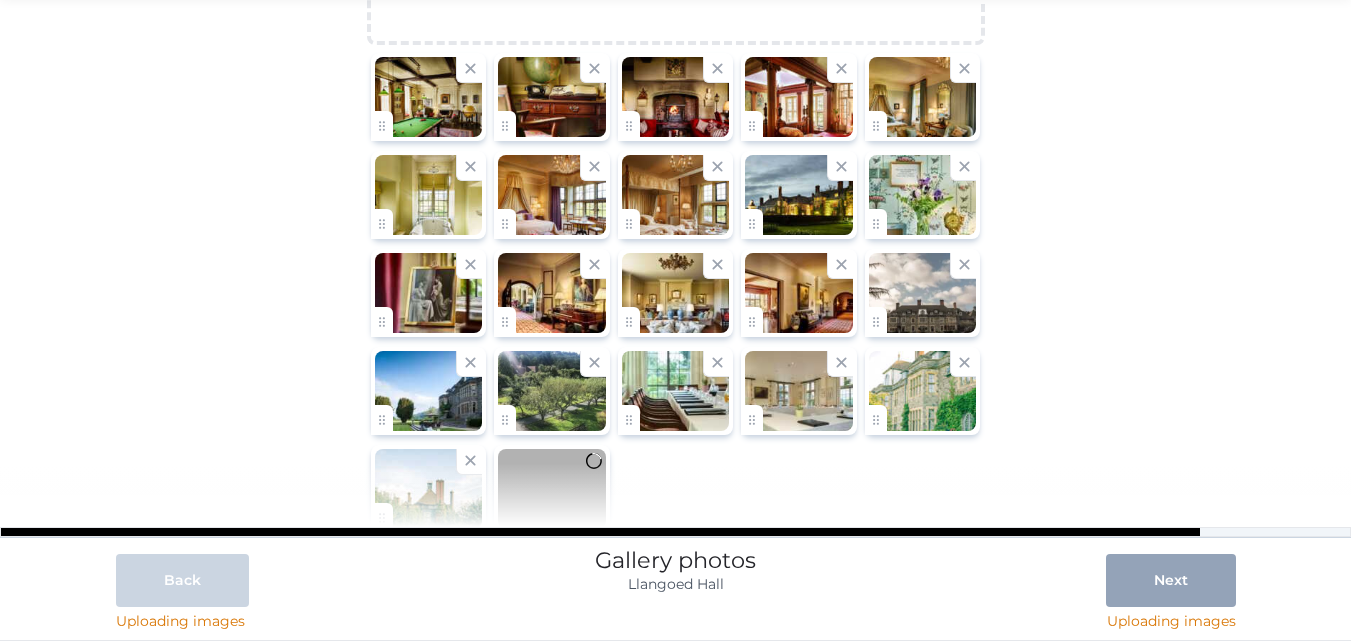 scroll, scrollTop: 436, scrollLeft: 0, axis: vertical 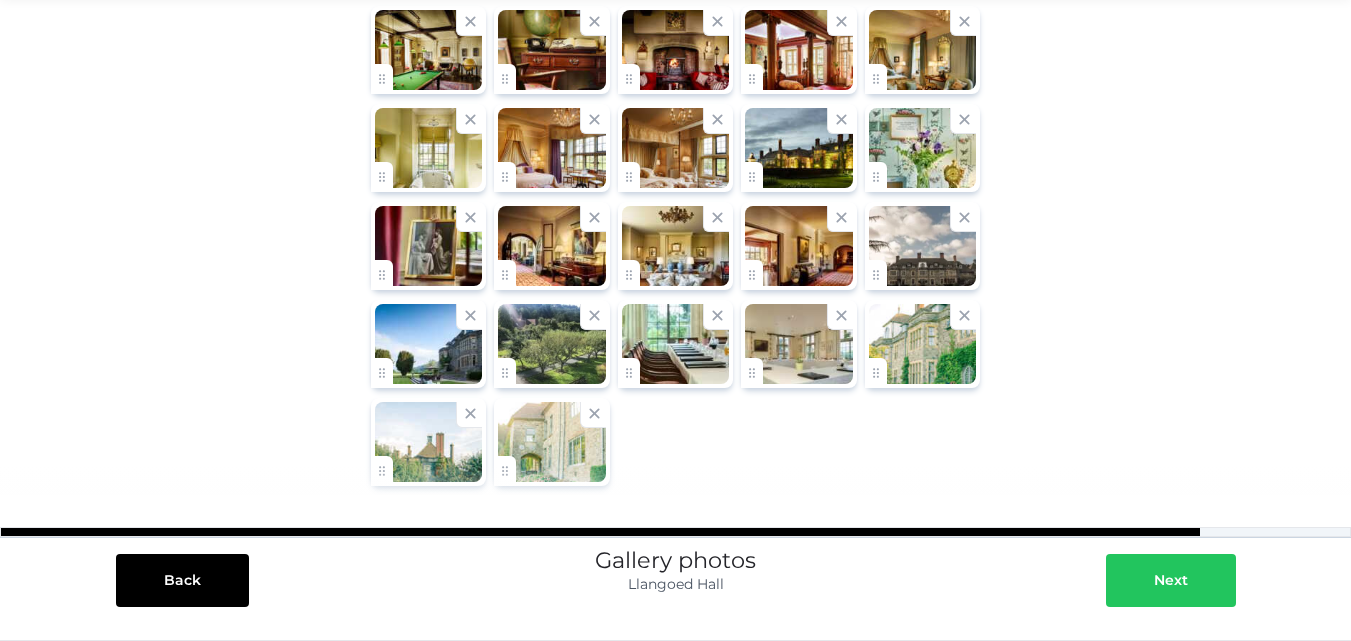 click on "Next" at bounding box center (1171, 580) 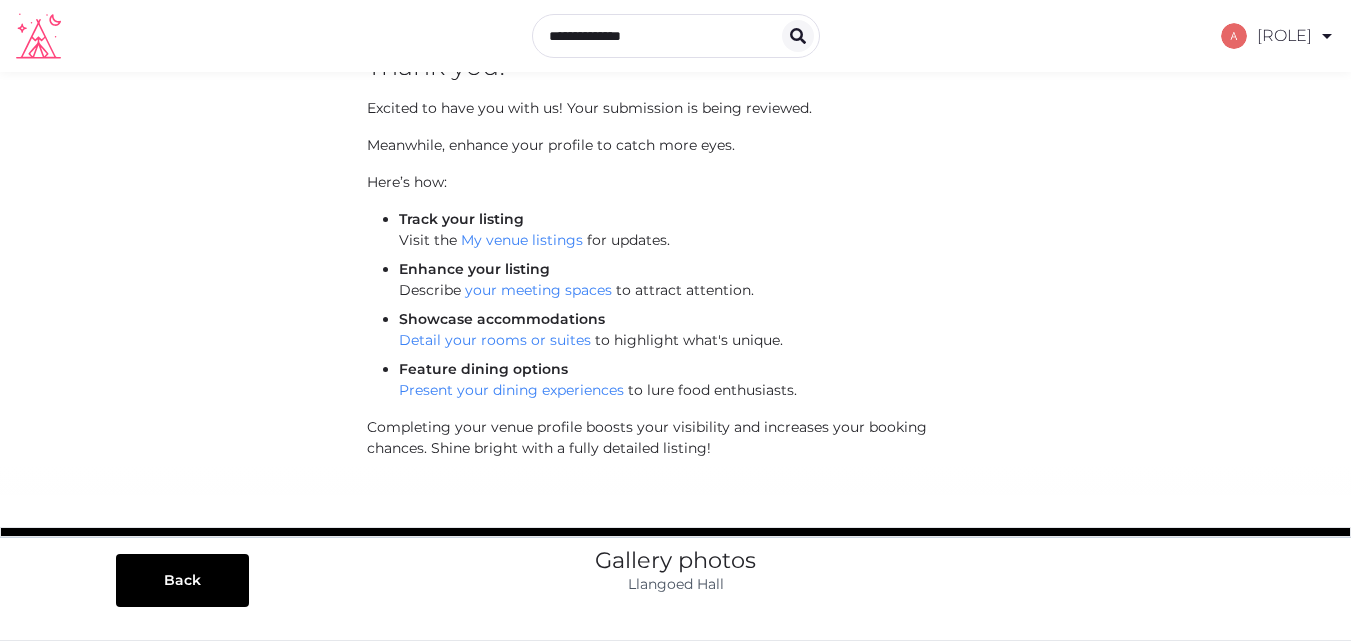 scroll, scrollTop: 0, scrollLeft: 0, axis: both 